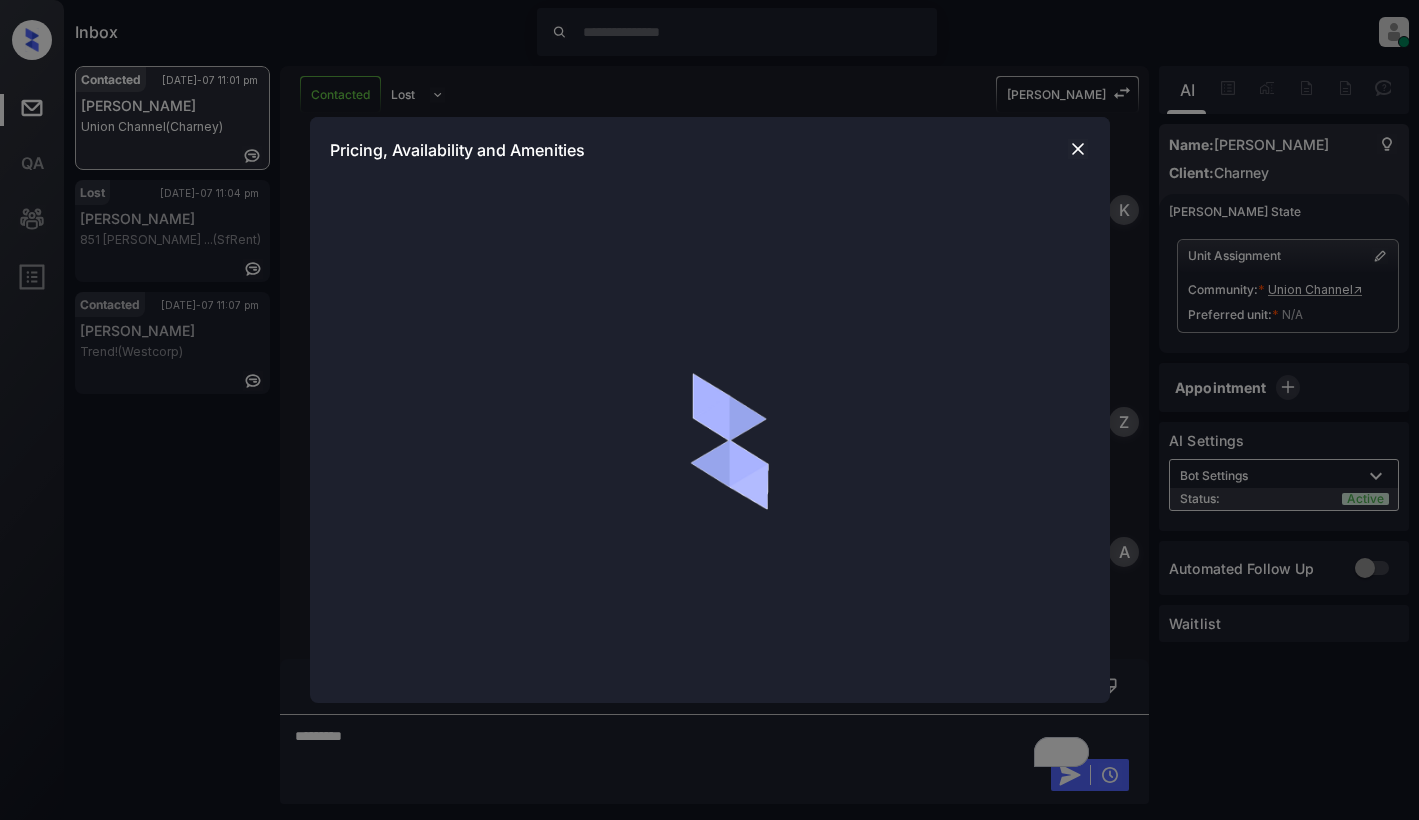 scroll, scrollTop: 0, scrollLeft: 0, axis: both 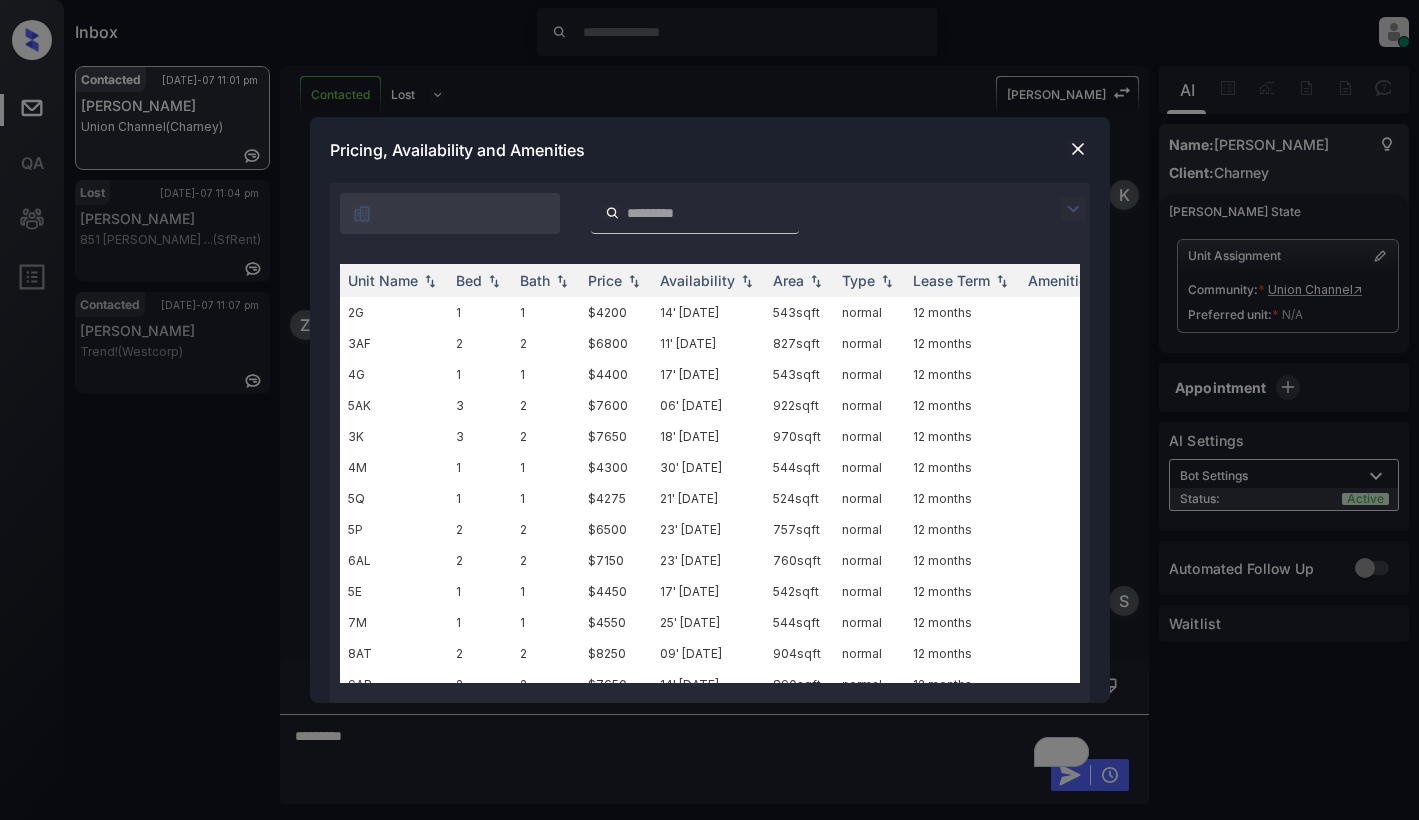 click at bounding box center (1073, 209) 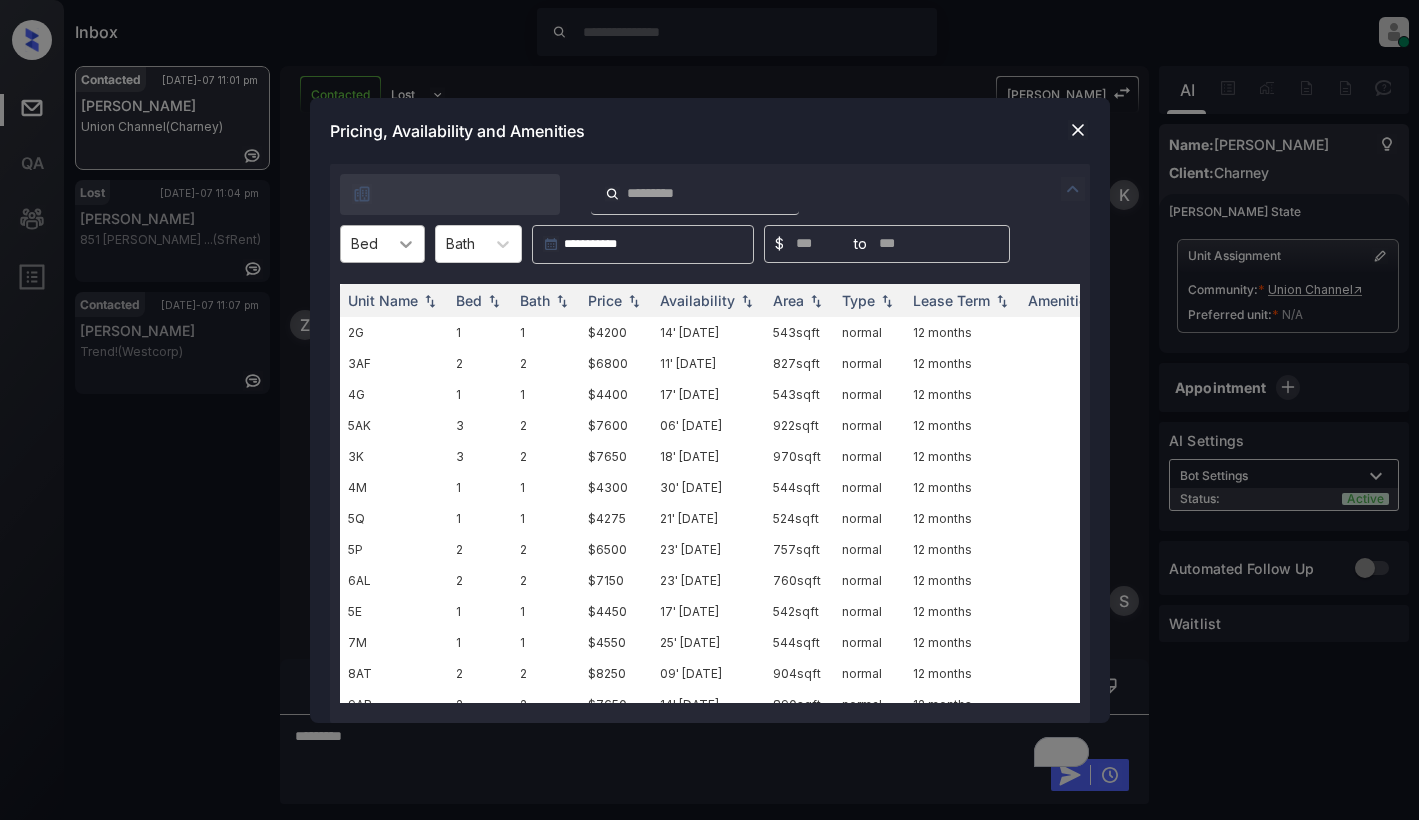 click at bounding box center [406, 244] 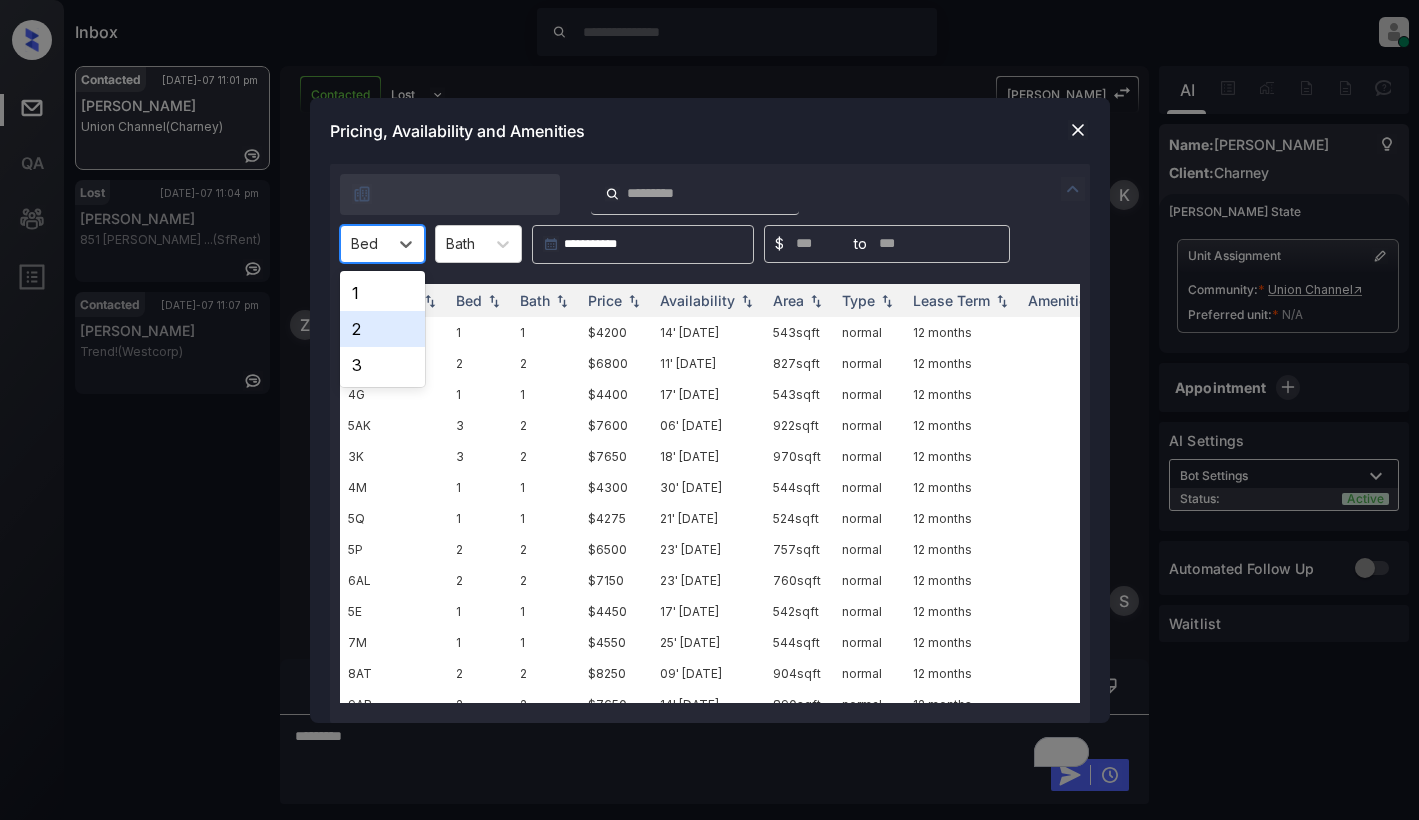 click on "2" at bounding box center [382, 329] 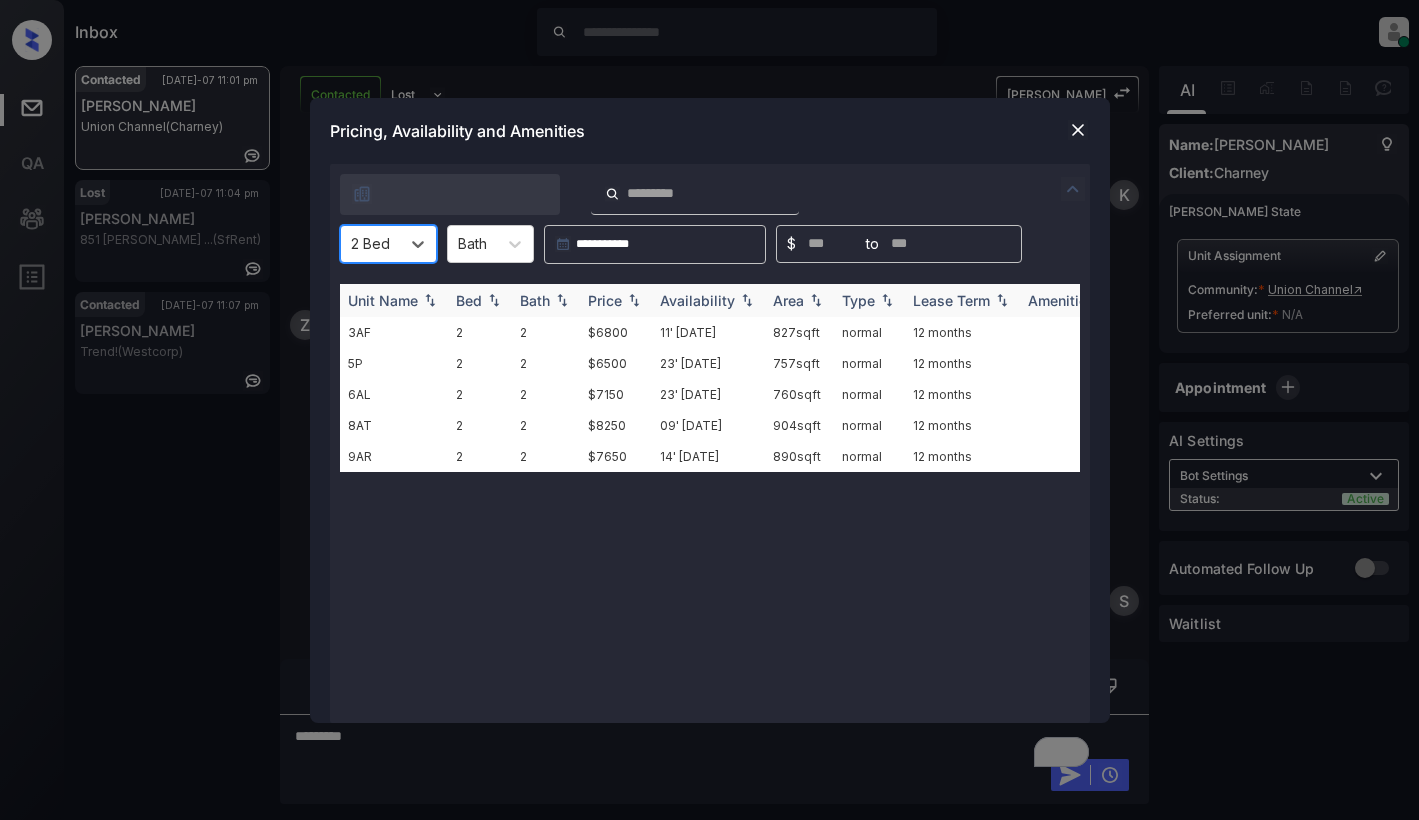 click on "Price" at bounding box center [605, 300] 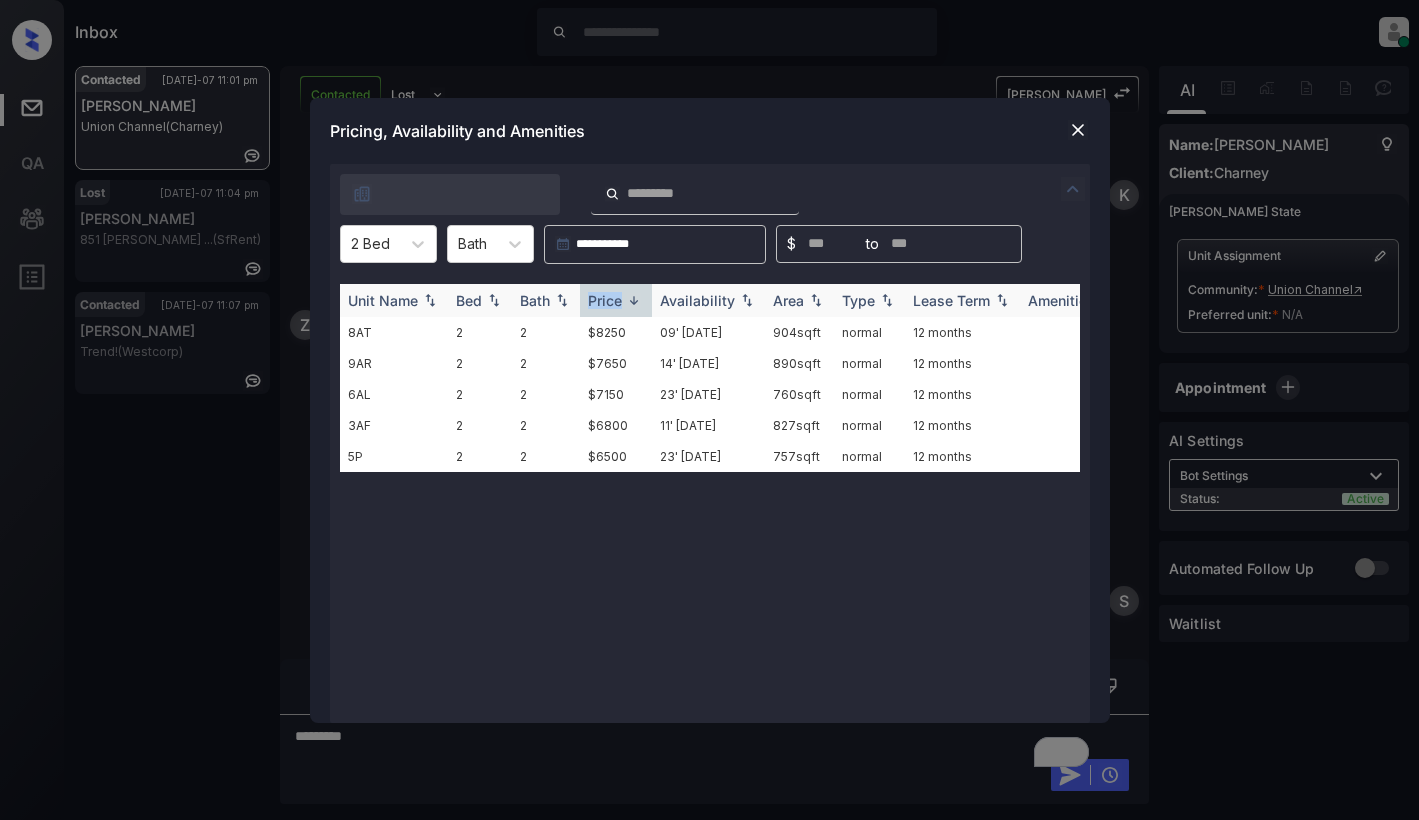 click on "Price" at bounding box center [605, 300] 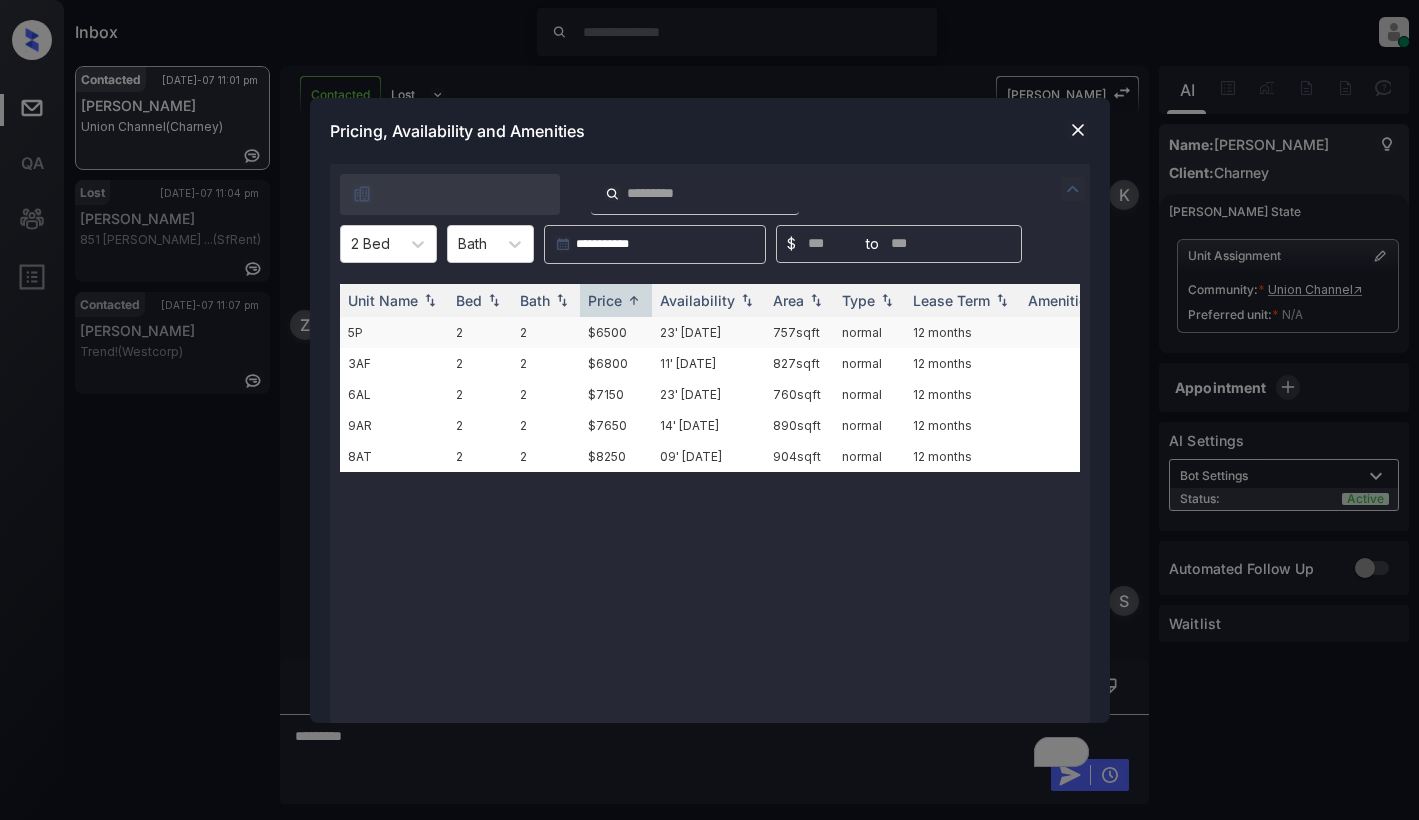 click on "$6500" at bounding box center [616, 332] 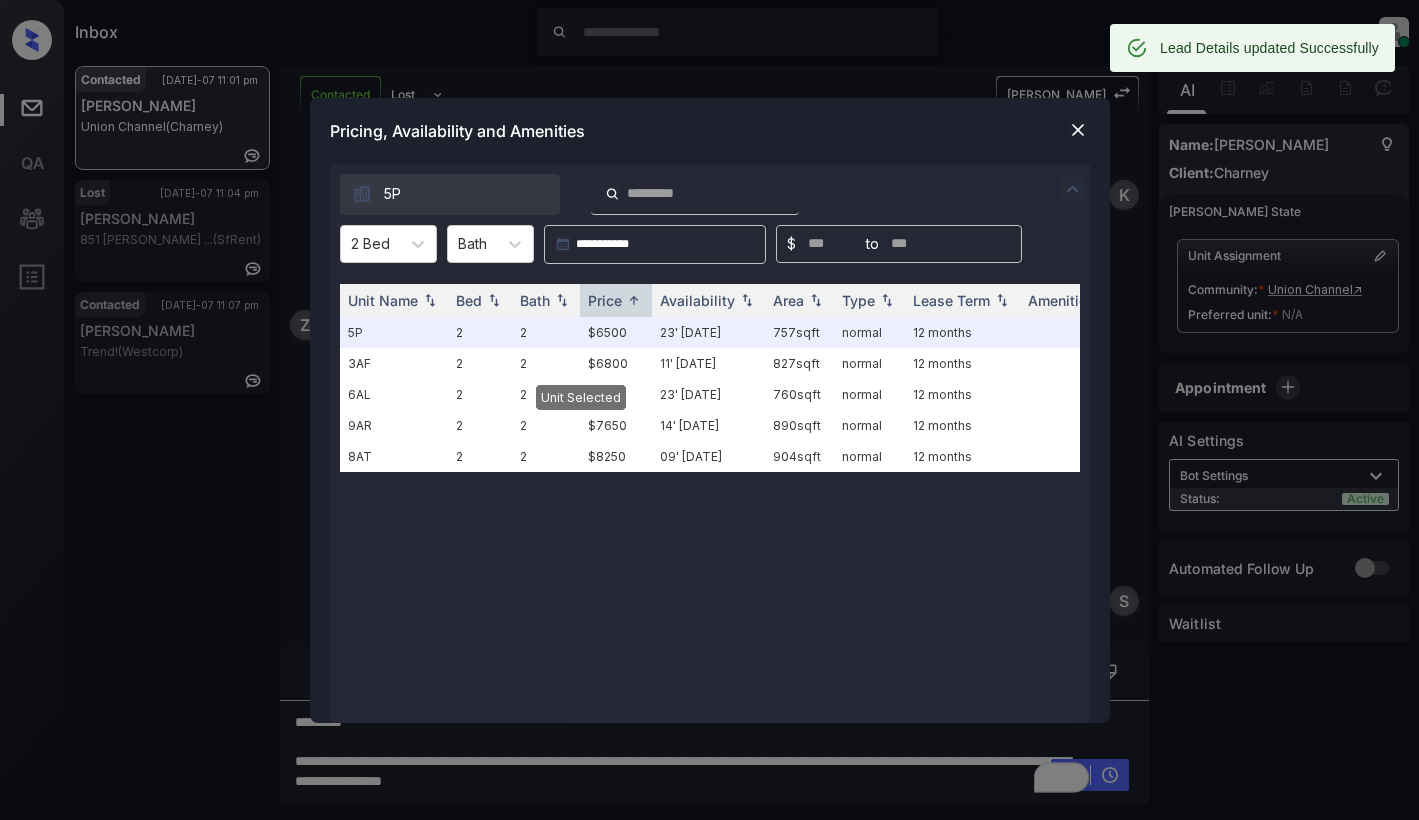 click at bounding box center [1078, 130] 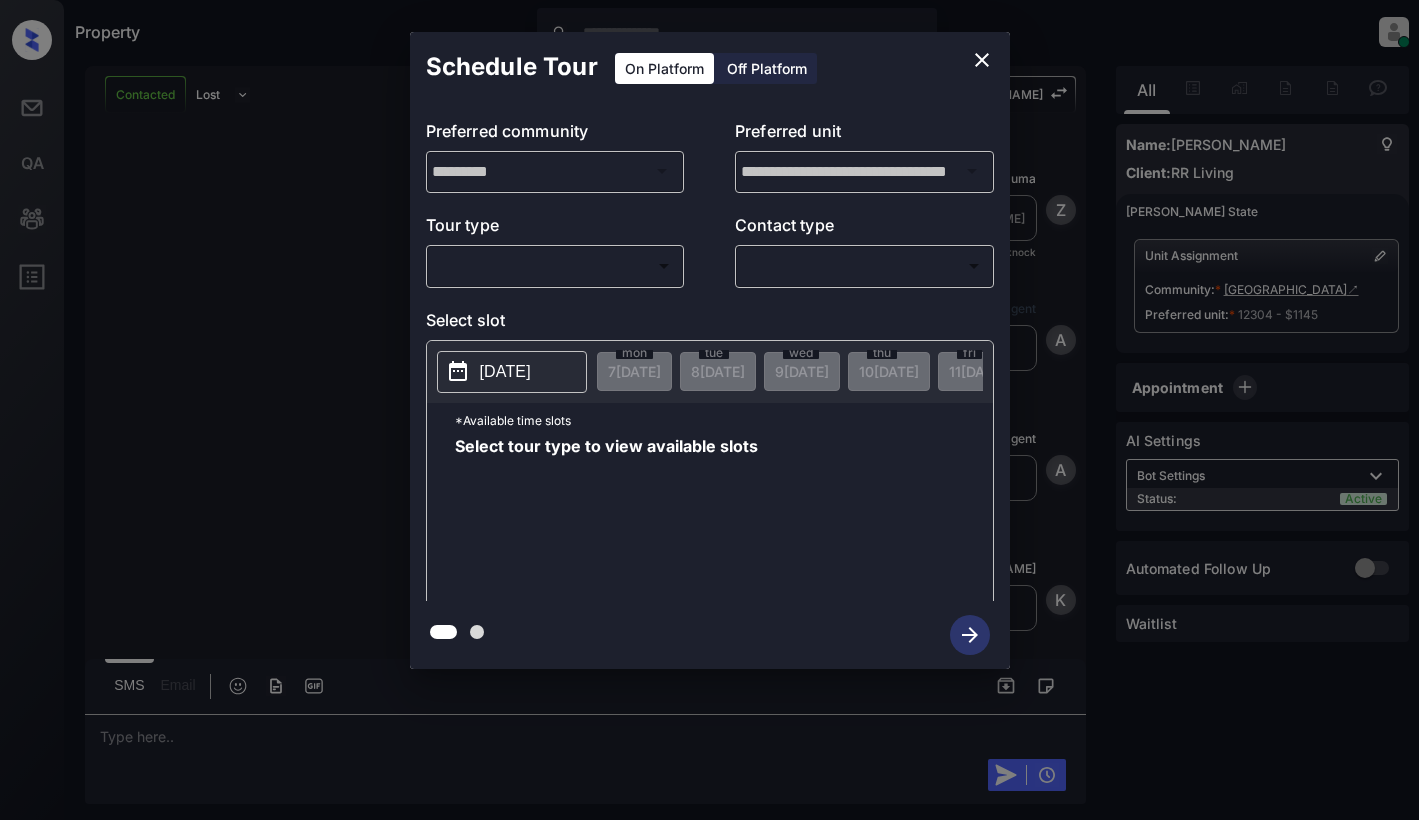 scroll, scrollTop: 0, scrollLeft: 0, axis: both 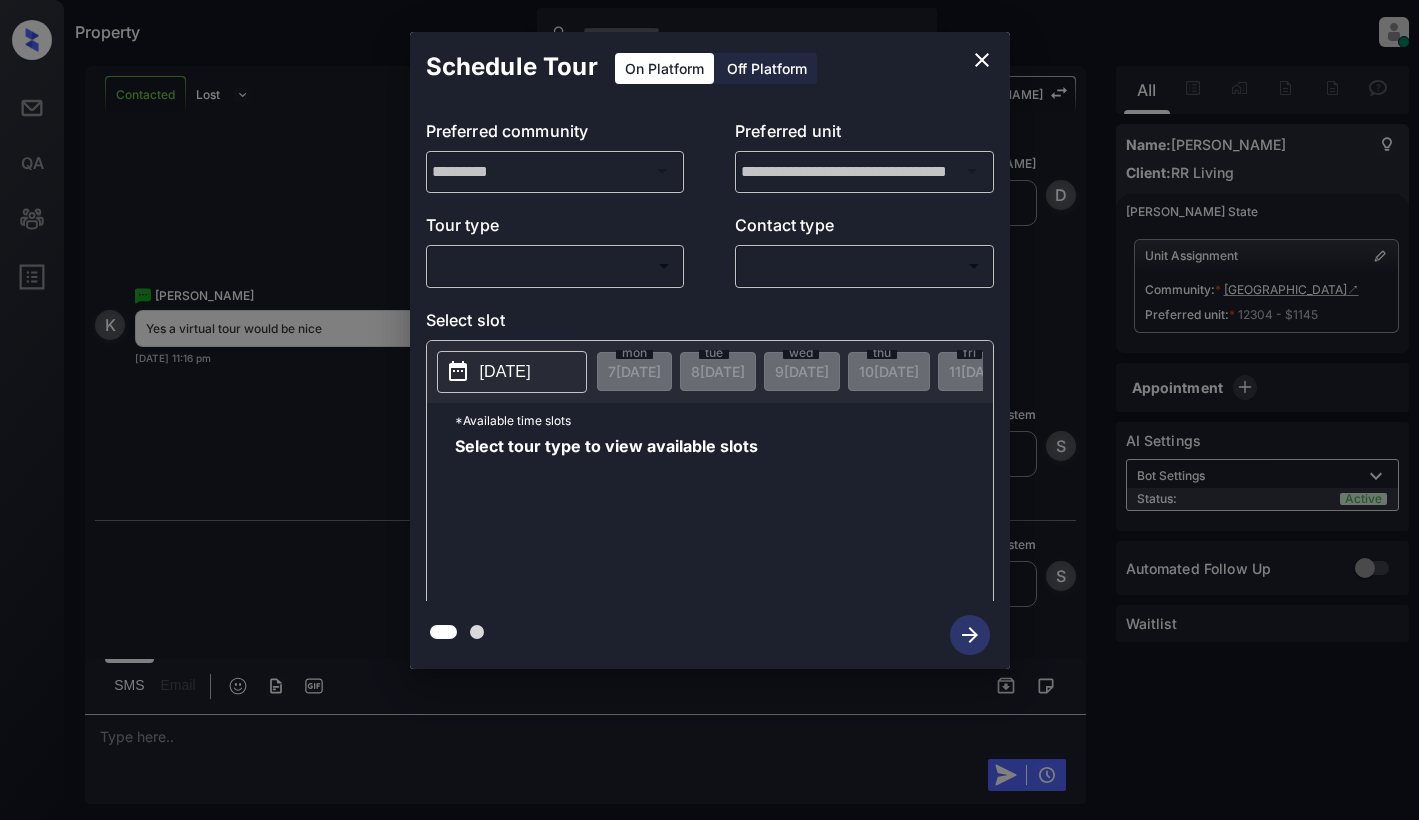 click on "Property Dominic Ceralde Online Set yourself   offline Set yourself   on break Profile Switch to  light  mode Sign out Contacted Lost Lead Sentiment: Angry Upon sliding the acknowledgement:  Lead will move to lost stage. * ​ SMS and call option will be set to opt out. AFM will be turned off for the lead. Kelsey New Message Zuma Lead transferred to leasing agent: kelsey Jul 07, 2025 10:09 pm  Sync'd w  knock Z New Message Agent Lead created via webhook in Inbound stage. Jul 07, 2025 10:09 pm A New Message Agent AFM Request sent to Kelsey. Jul 07, 2025 10:09 pm A New Message Kelsey Lead Details Updated
Move In Date:  14-8-2025
Jul 07, 2025 10:09 pm K New Message Kelsey Jul 07, 2025 10:09 pm   | SmarterAFMV2Sms  Sync'd w  knock K New Message Kelsey Lead archived by Kelsey! Jul 07, 2025 10:09 pm K New Message Keondra Gadson I'm not going to be able to tour it , I won't be back until school starts back but I am interested in the 1 bed 1 bath  Jul 07, 2025 10:48 pm    Sync'd w  knock K New Message System S K" at bounding box center (709, 410) 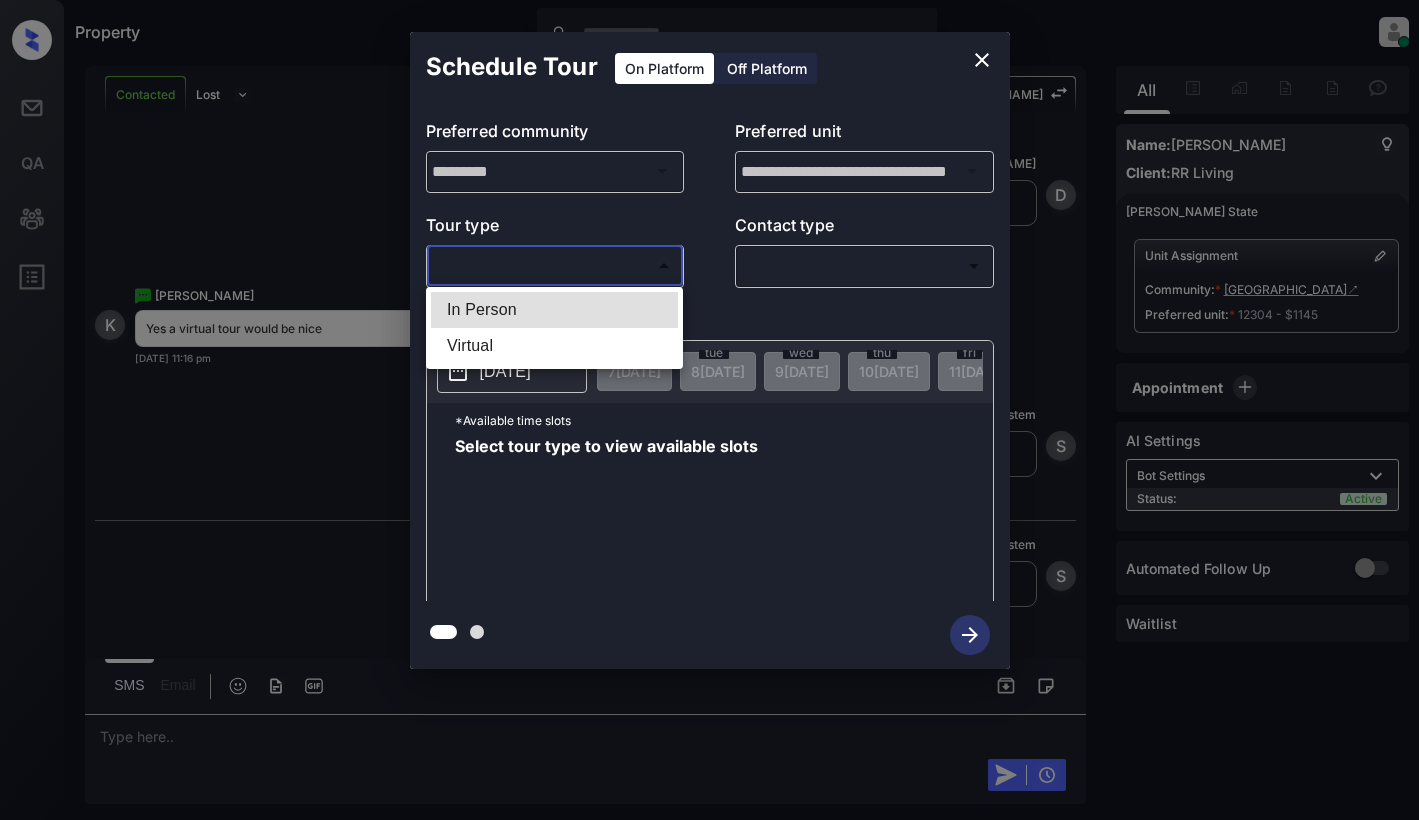 click on "Virtual" at bounding box center (554, 346) 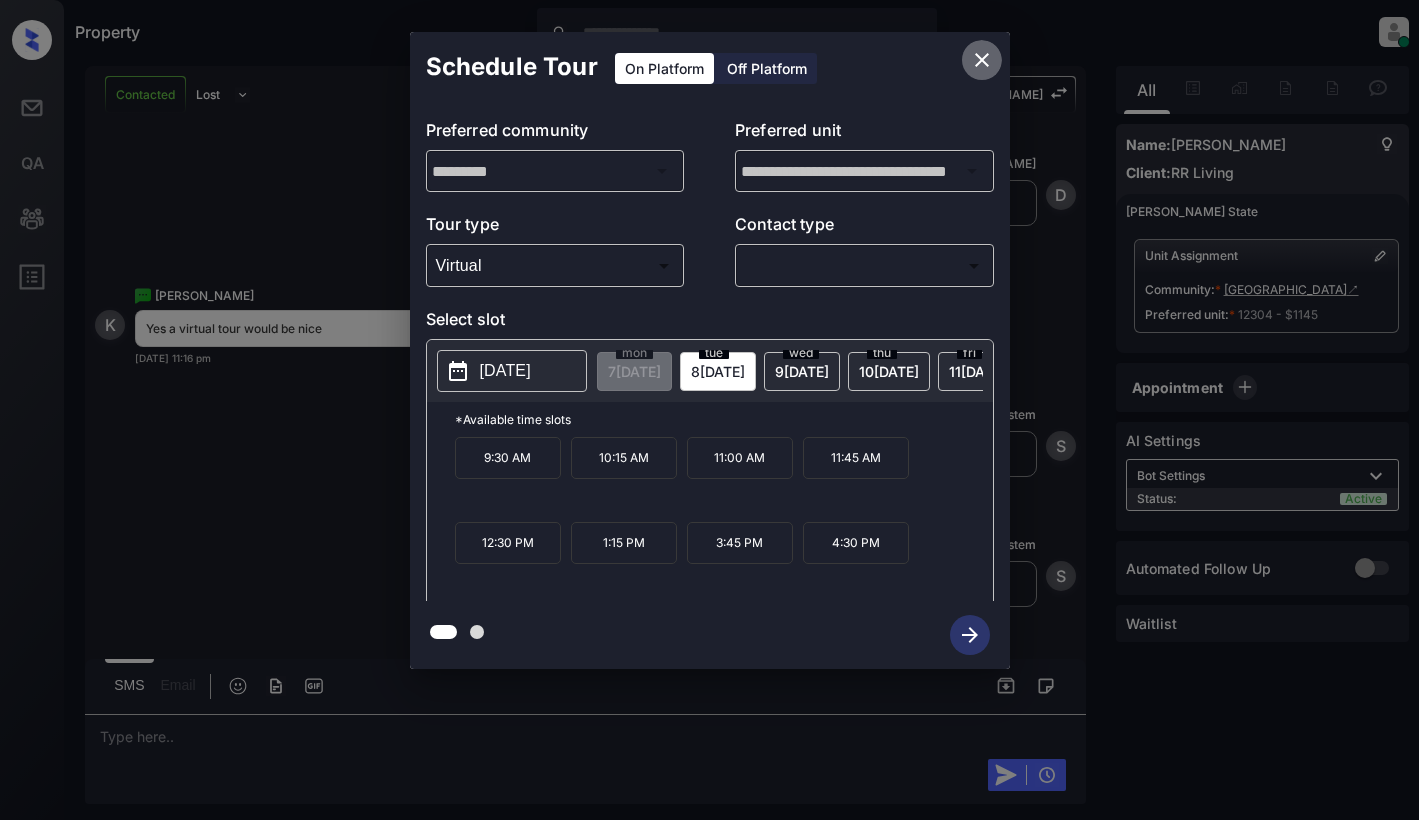 click 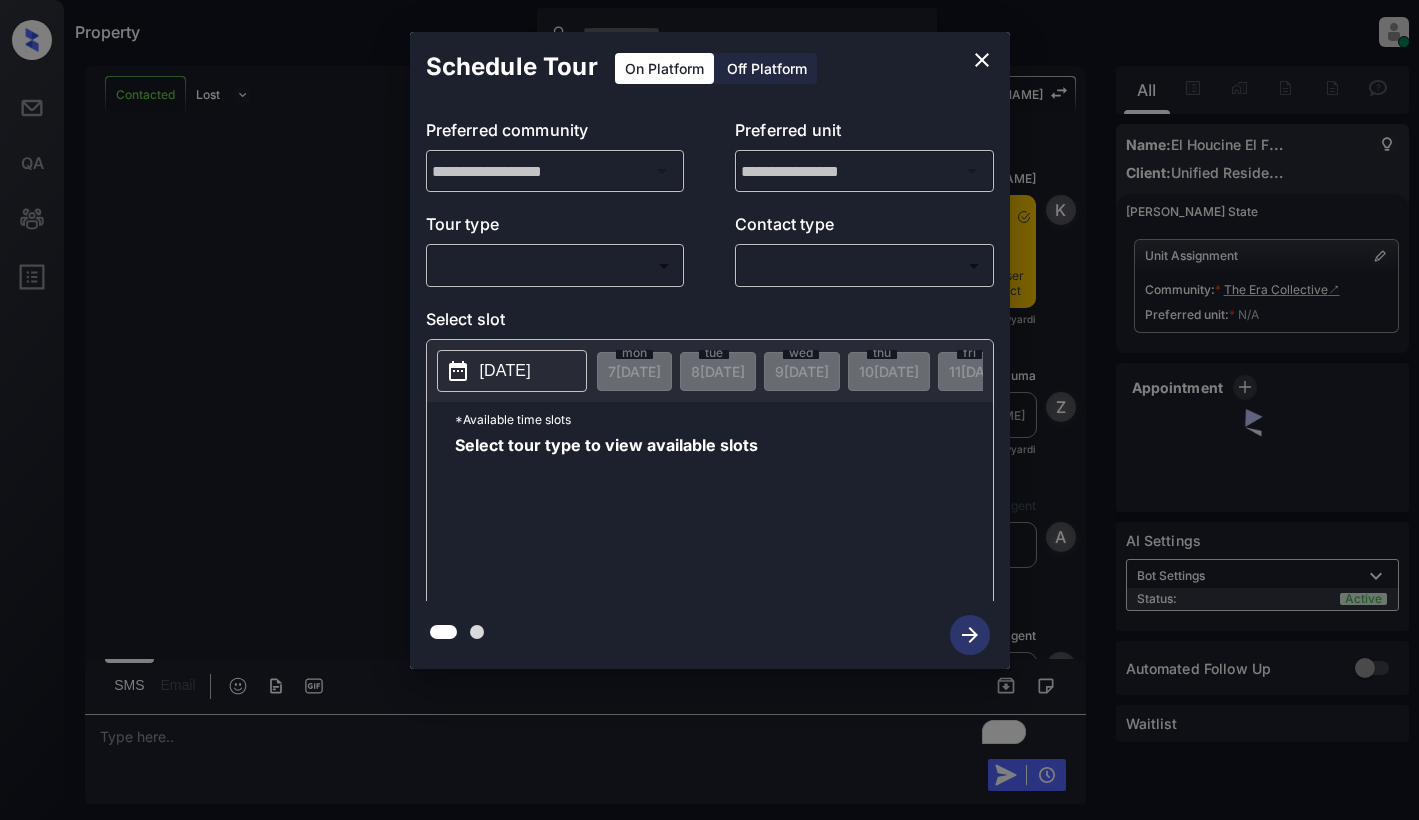 scroll, scrollTop: 0, scrollLeft: 0, axis: both 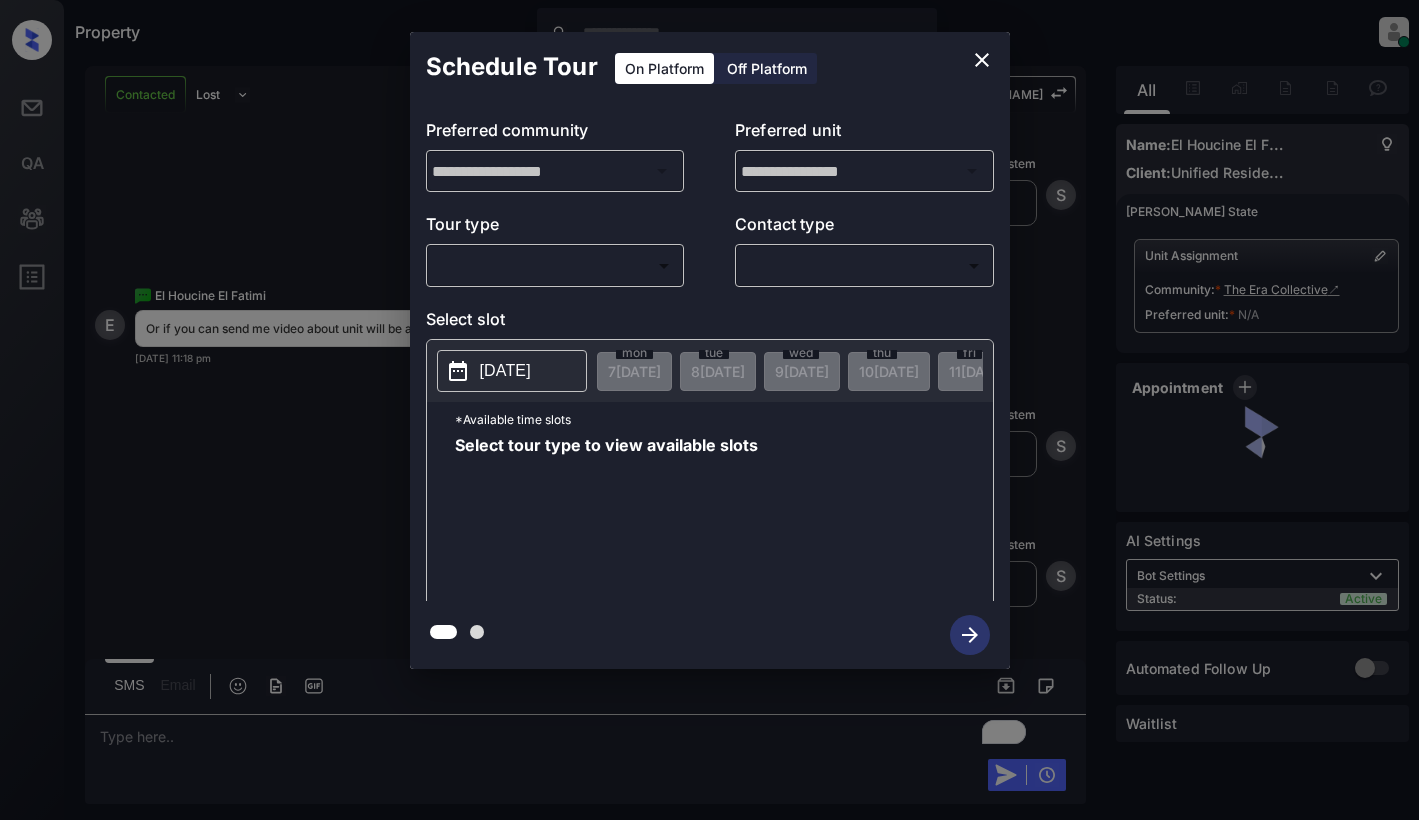click on "Property Dominic Ceralde Online Set yourself   offline Set yourself   on break Profile Switch to  light  mode Sign out Contacted Lost Lead Sentiment: Angry Upon sliding the acknowledgement:  Lead will move to lost stage. * ​ SMS and call option will be set to opt out. AFM will be turned off for the lead. Kelsey New Message Kelsey Notes Note: https://conversation.getzuma.com/686cabe0743277a6413d7017 - Paste this link into your browser to view Kelsey’s conversation with the prospect Jul 07, 2025 10:25 pm  Sync'd w  yardi K New Message Zuma Lead transferred to leasing agent: kelsey Jul 07, 2025 10:25 pm  Sync'd w  yardi Z New Message Agent Lead created via leadPoller in Inbound stage. Jul 07, 2025 10:25 pm A New Message Agent AFM Request sent to Kelsey. Jul 07, 2025 10:25 pm A New Message Kelsey Hi El. This is Kelsey with The Era Collective. We’d love to have you come tour with us. What’s a good day and time for you? Jul 07, 2025 10:25 pm   | TemplateAFMSms  Sync'd w  yardi K New Message Kelsey K Hey" at bounding box center (709, 410) 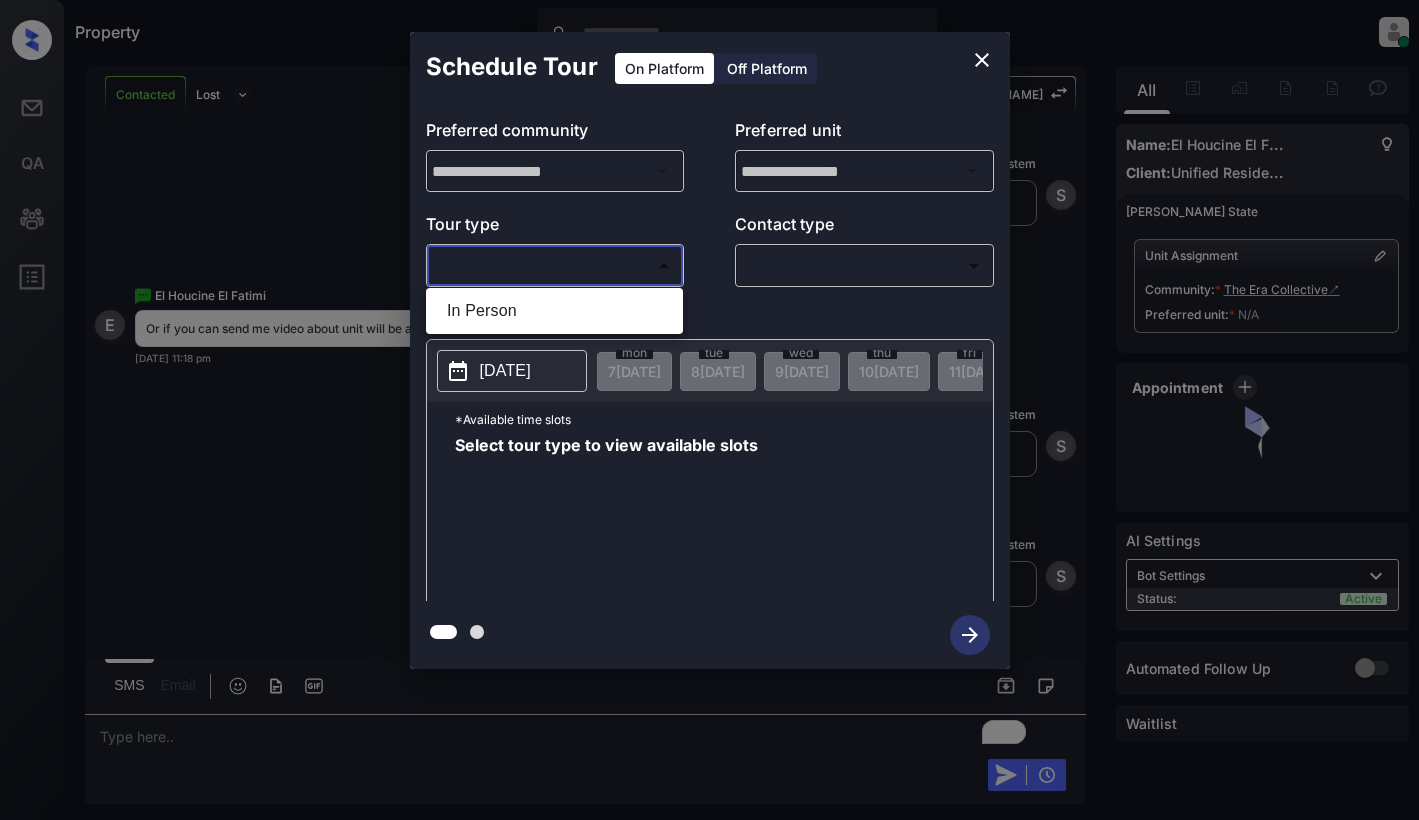 click at bounding box center [709, 410] 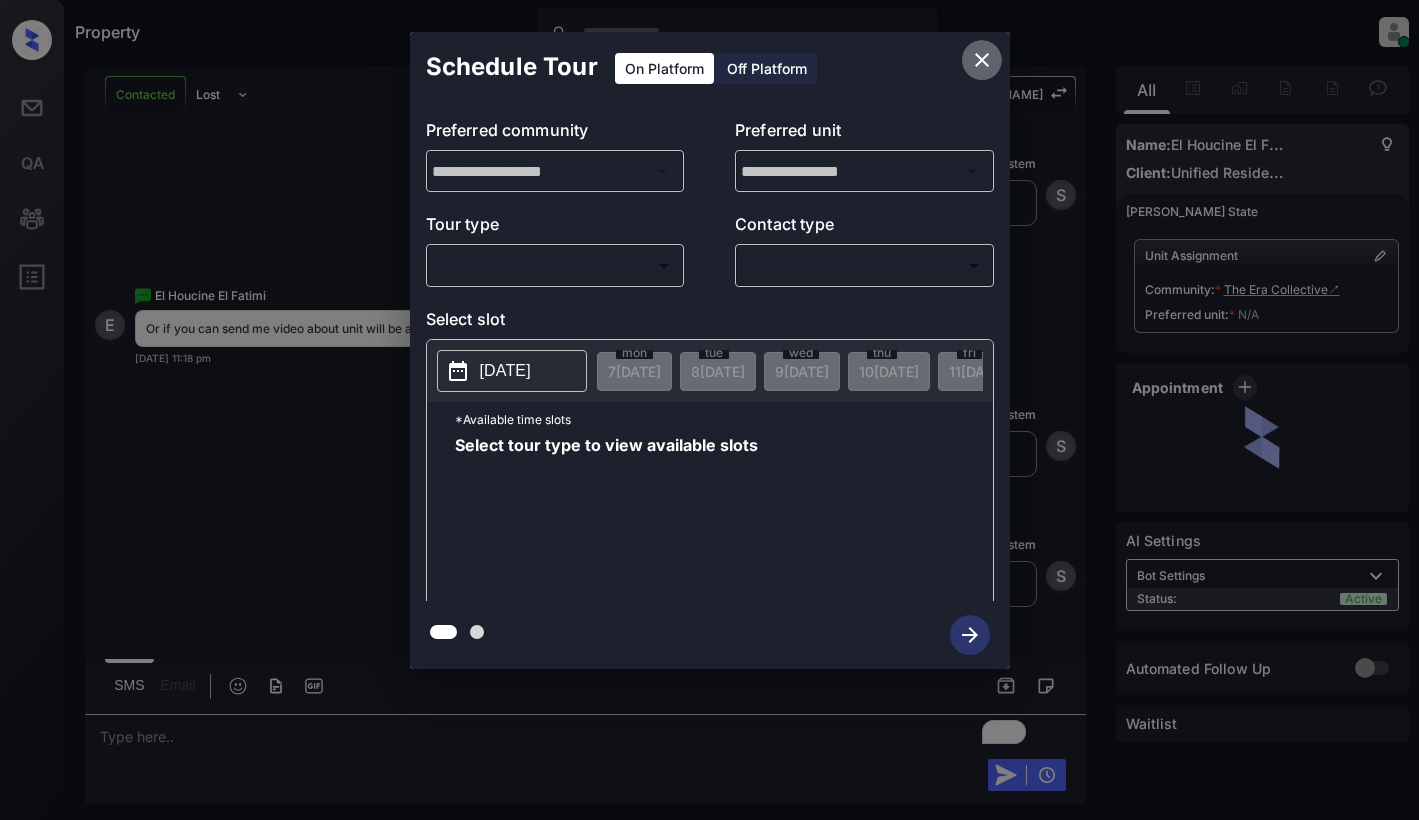 click 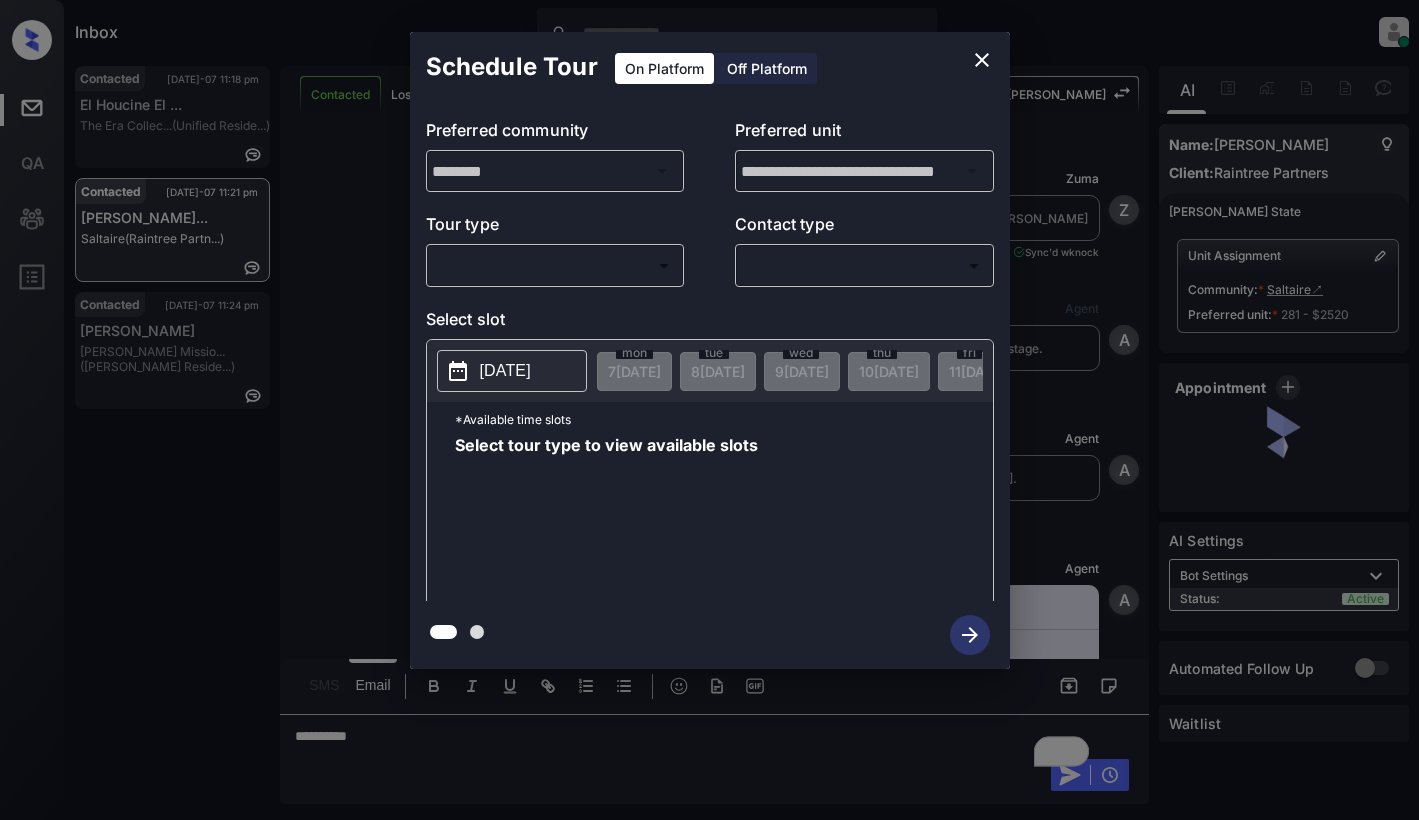 scroll, scrollTop: 0, scrollLeft: 0, axis: both 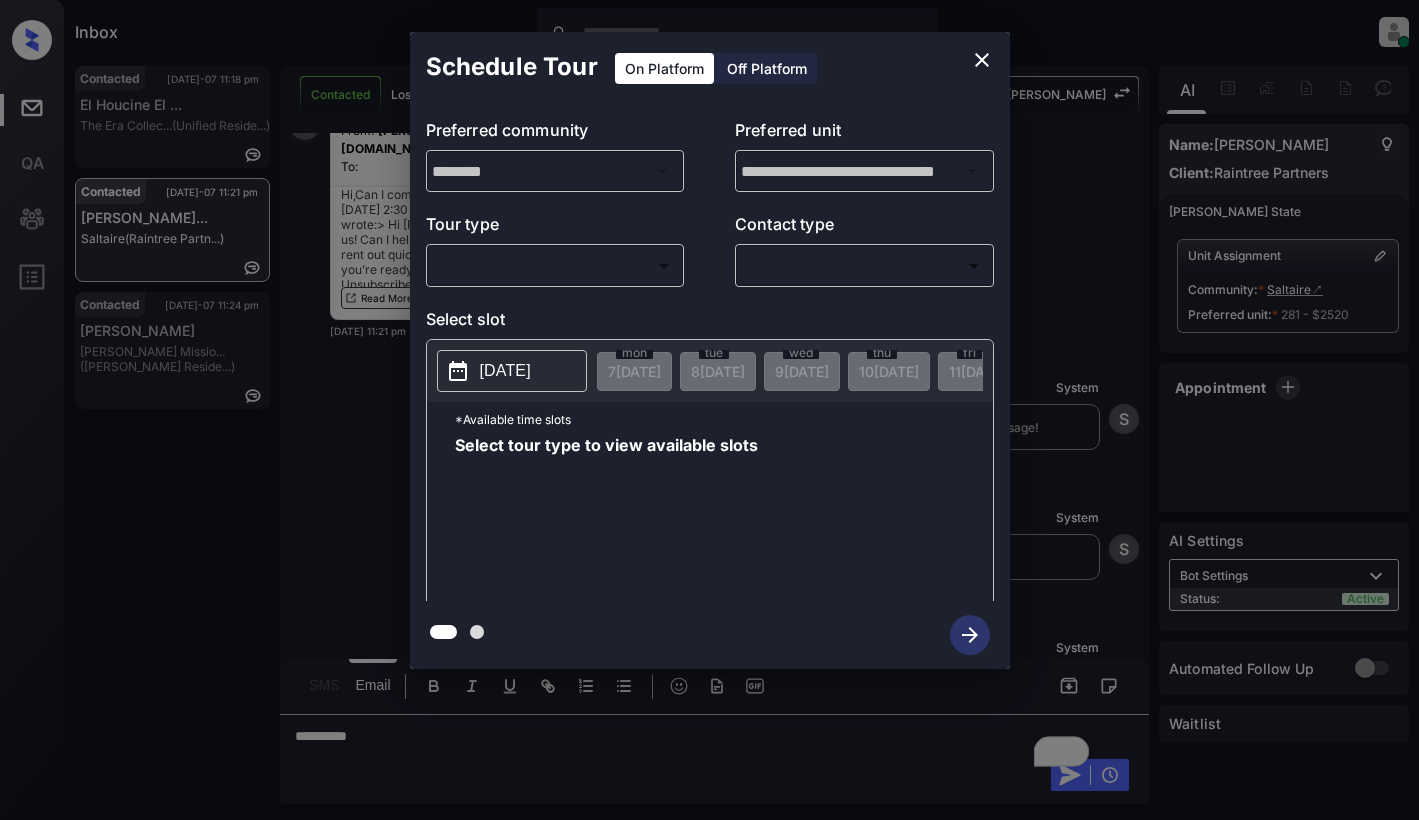 click on "Inbox Dominic Ceralde Online Set yourself   offline Set yourself   on break Profile Switch to  light  mode Sign out Contacted Jul-07 11:18 pm   El Houcine El ... The Era Collec...  (Unified Reside...) Contacted Jul-07 11:21 pm   Saloni Nagarka... Saltaire  (Raintree Partn...) Contacted Jul-07 11:24 pm   Mckinley Kane Griffis Missio...  (Griffis Reside...) Contacted Lost Lead Sentiment: Angry Upon sliding the acknowledgement:  Lead will move to lost stage. * ​ SMS and call option will be set to opt out. AFM will be turned off for the lead. Kelsey New Message Zuma Lead transferred to leasing agent: kelsey Jul 03, 2025 06:15 pm  Sync'd w  knock Z New Message Agent Lead created via webhook in Inbound stage. Jul 03, 2025 06:15 pm A New Message Agent AFM Request sent to Kelsey. Jul 03, 2025 06:15 pm A New Message Agent Notes Note: Structured Note:
Move In Date: 2025-07-04
Jul 03, 2025 06:15 pm A New Message Kelsey Lead Details Updated
Move In Date:  4-7-2025
Jul 03, 2025 06:16 pm K New Message Kelsey From:" at bounding box center (709, 410) 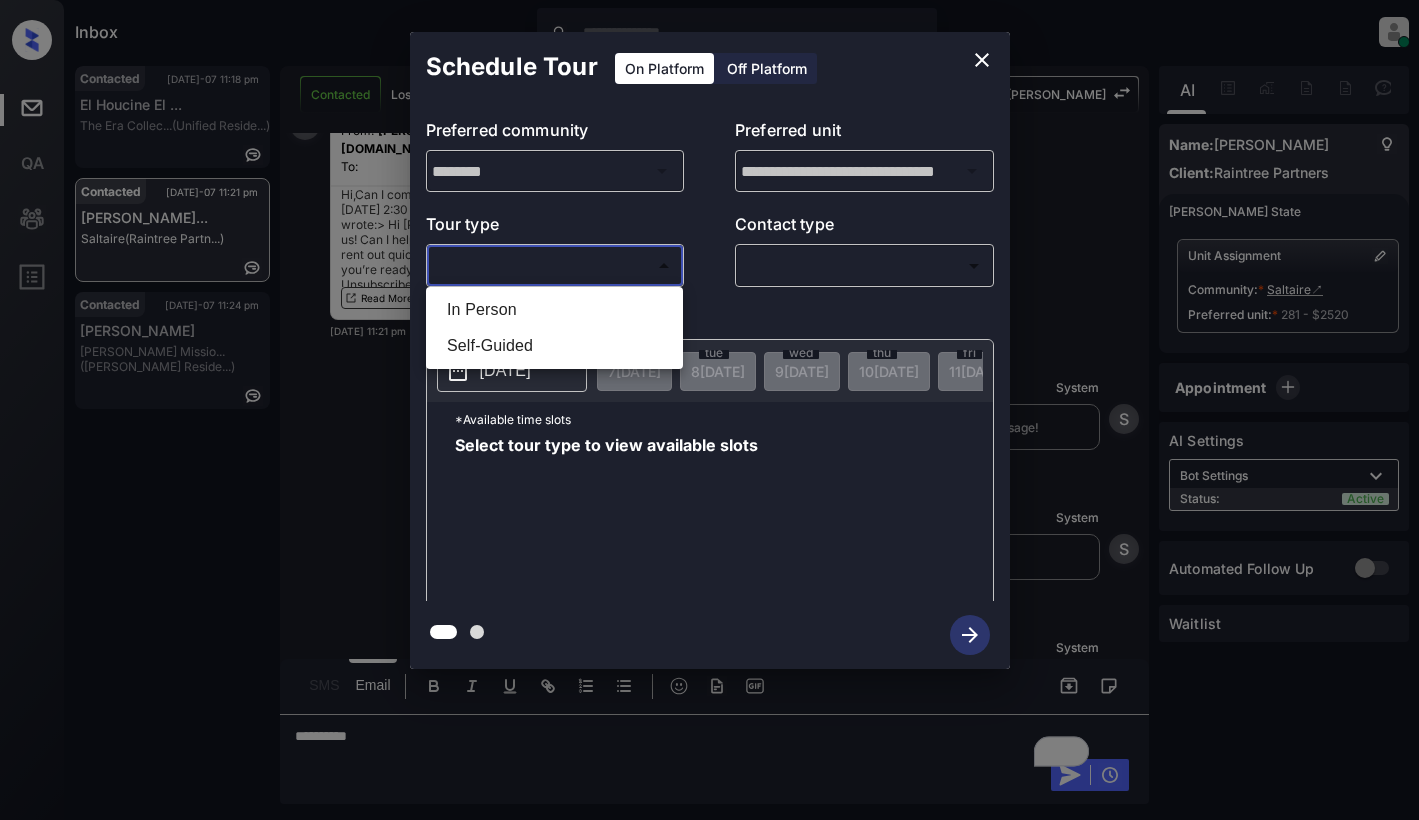 click on "In Person" at bounding box center [554, 310] 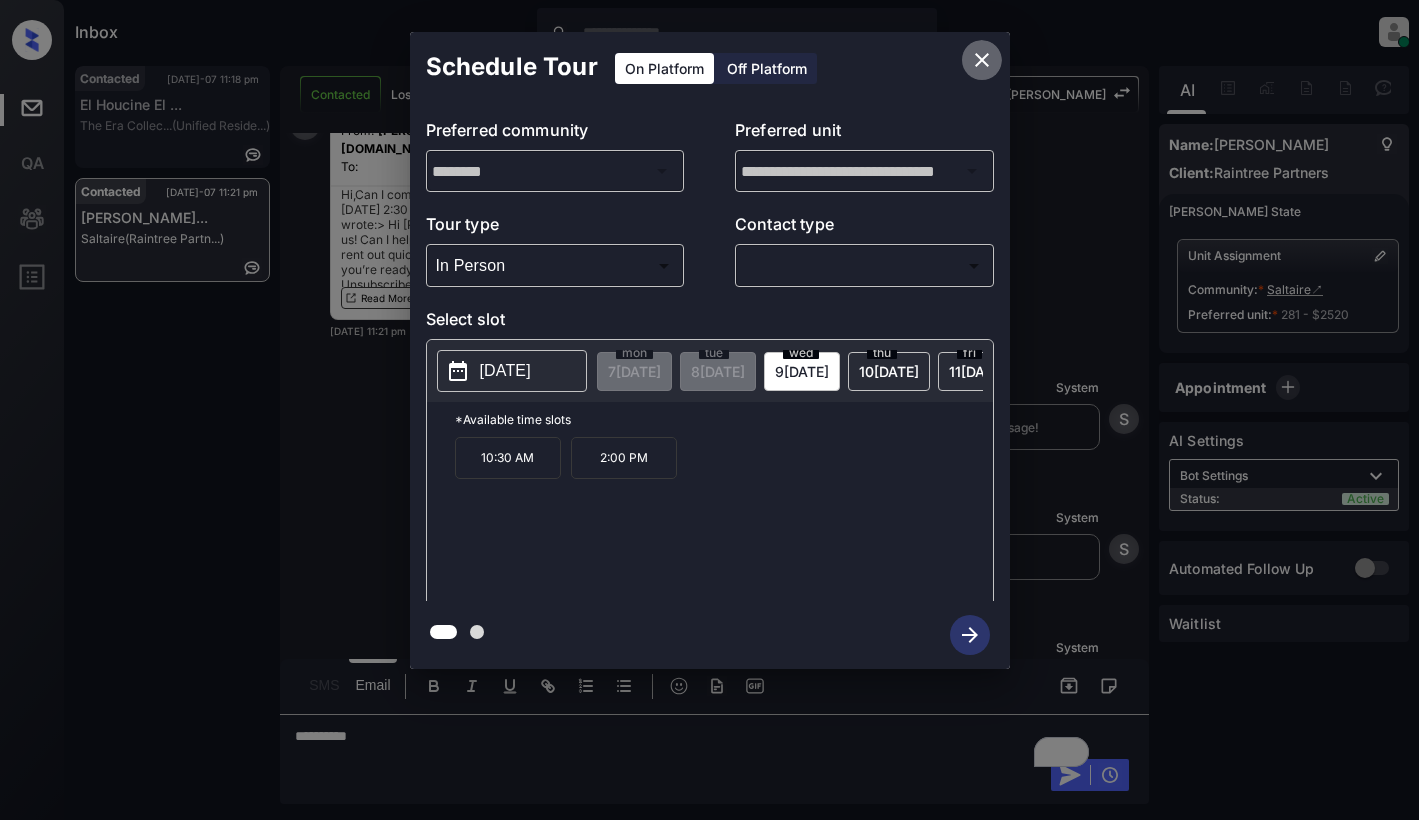 click 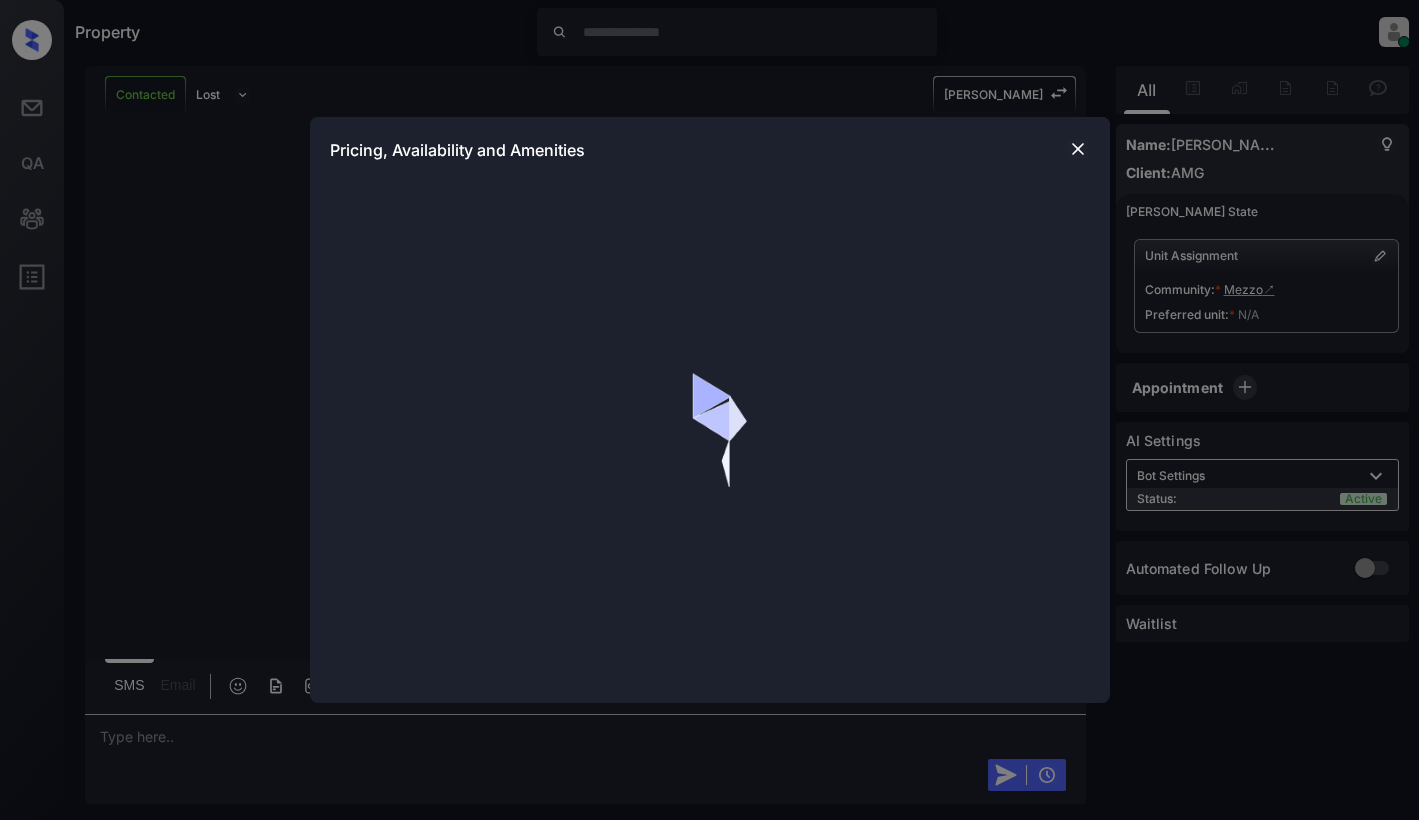 scroll, scrollTop: 0, scrollLeft: 0, axis: both 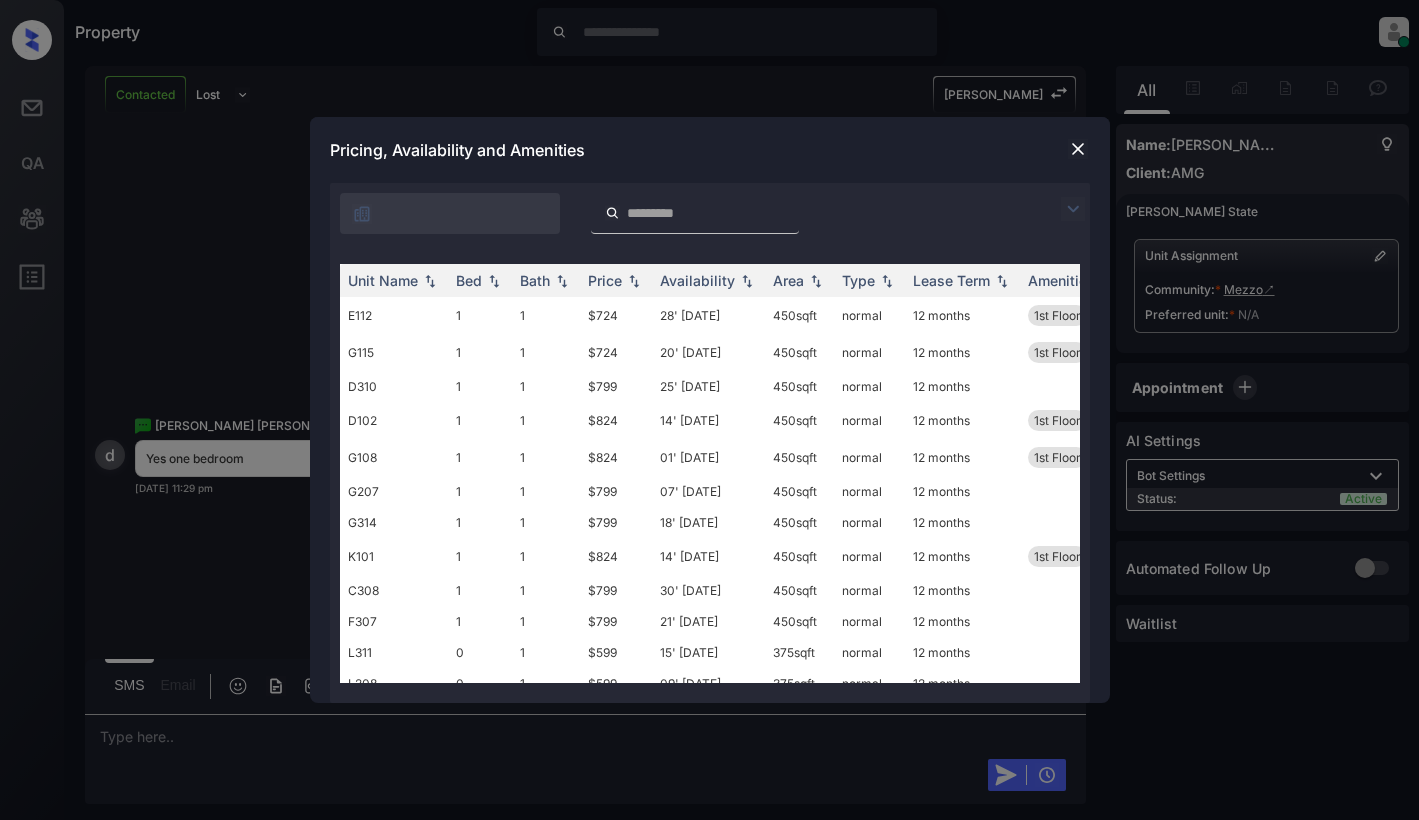 click at bounding box center (1073, 209) 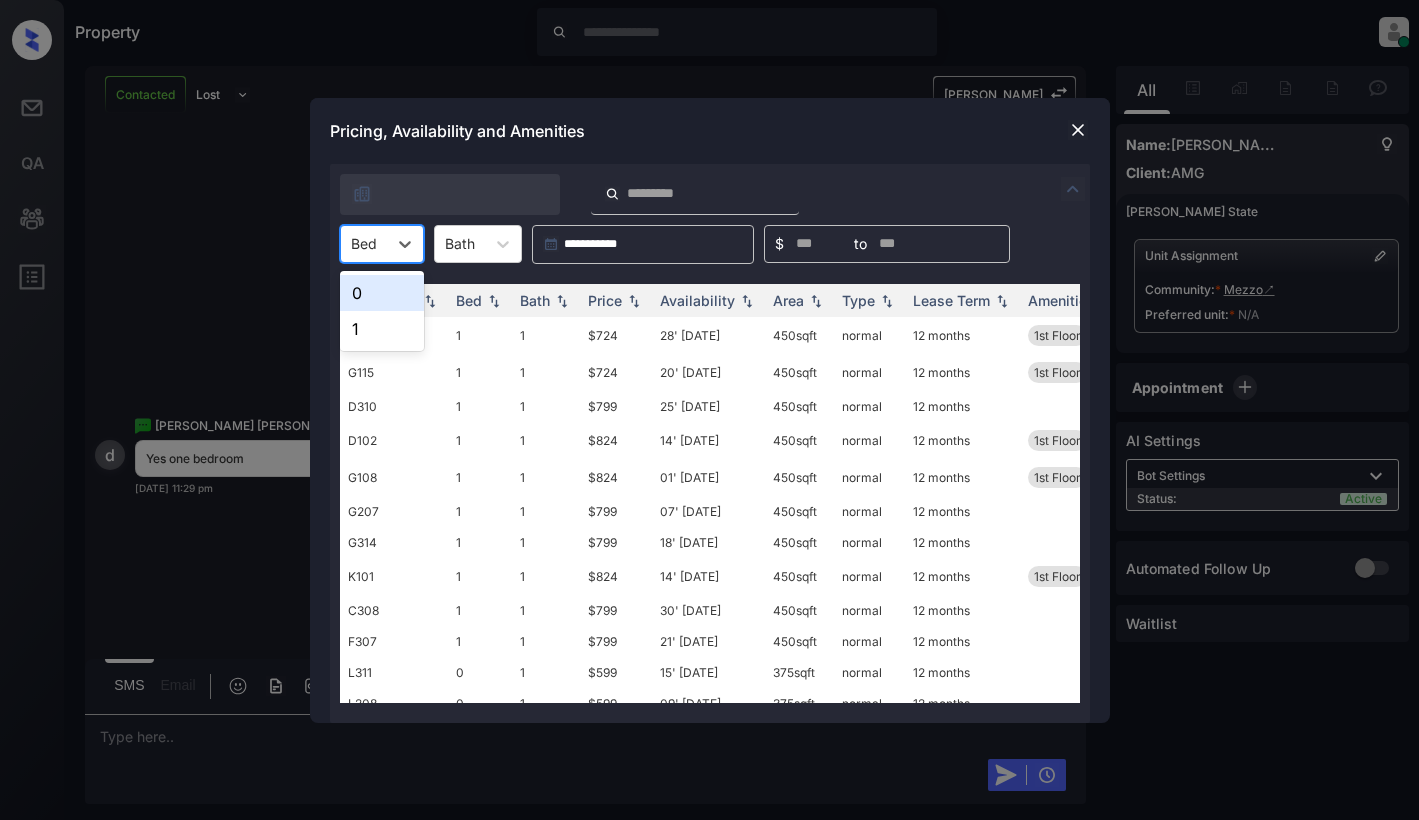 click at bounding box center [353, 243] 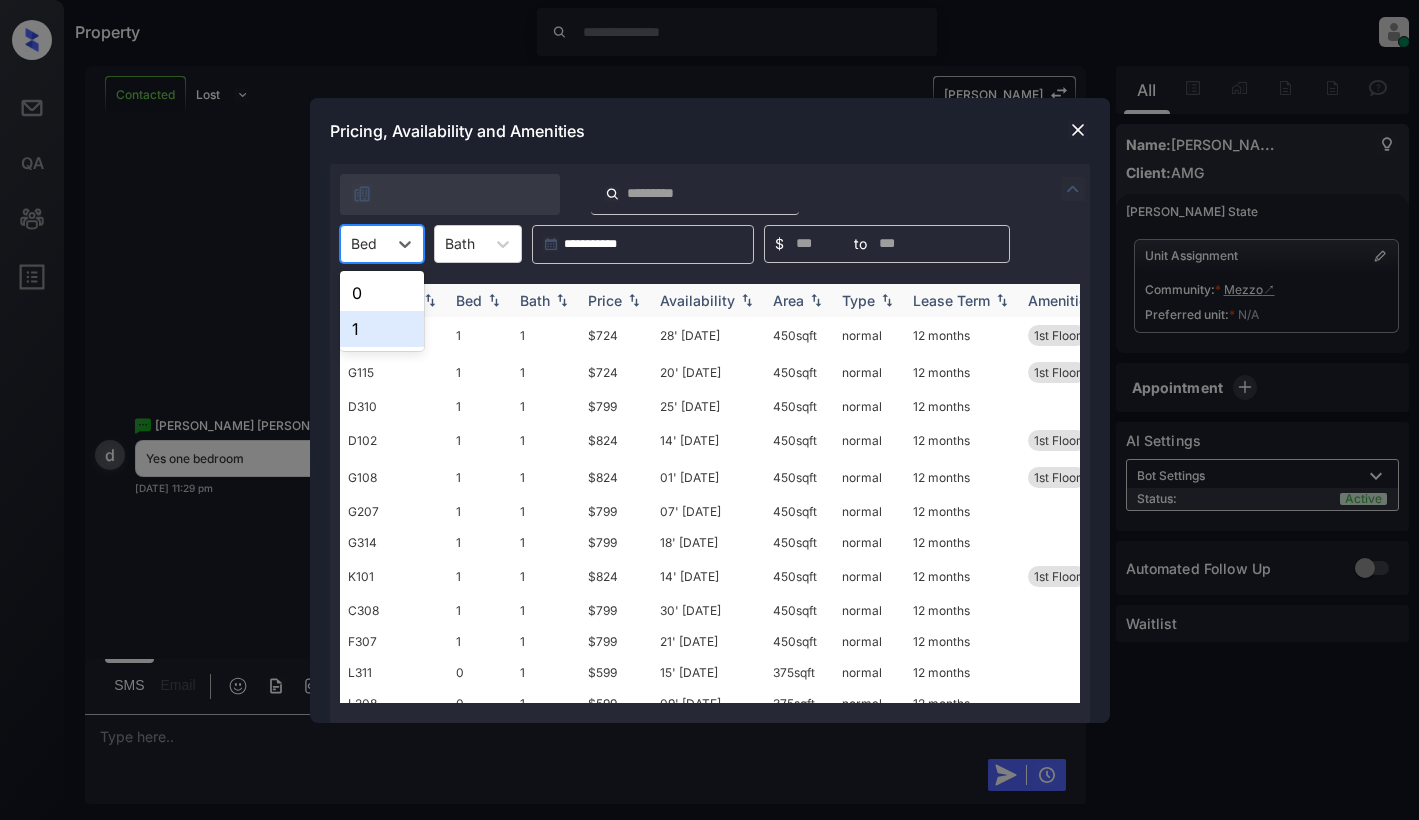 click on "1" at bounding box center [382, 329] 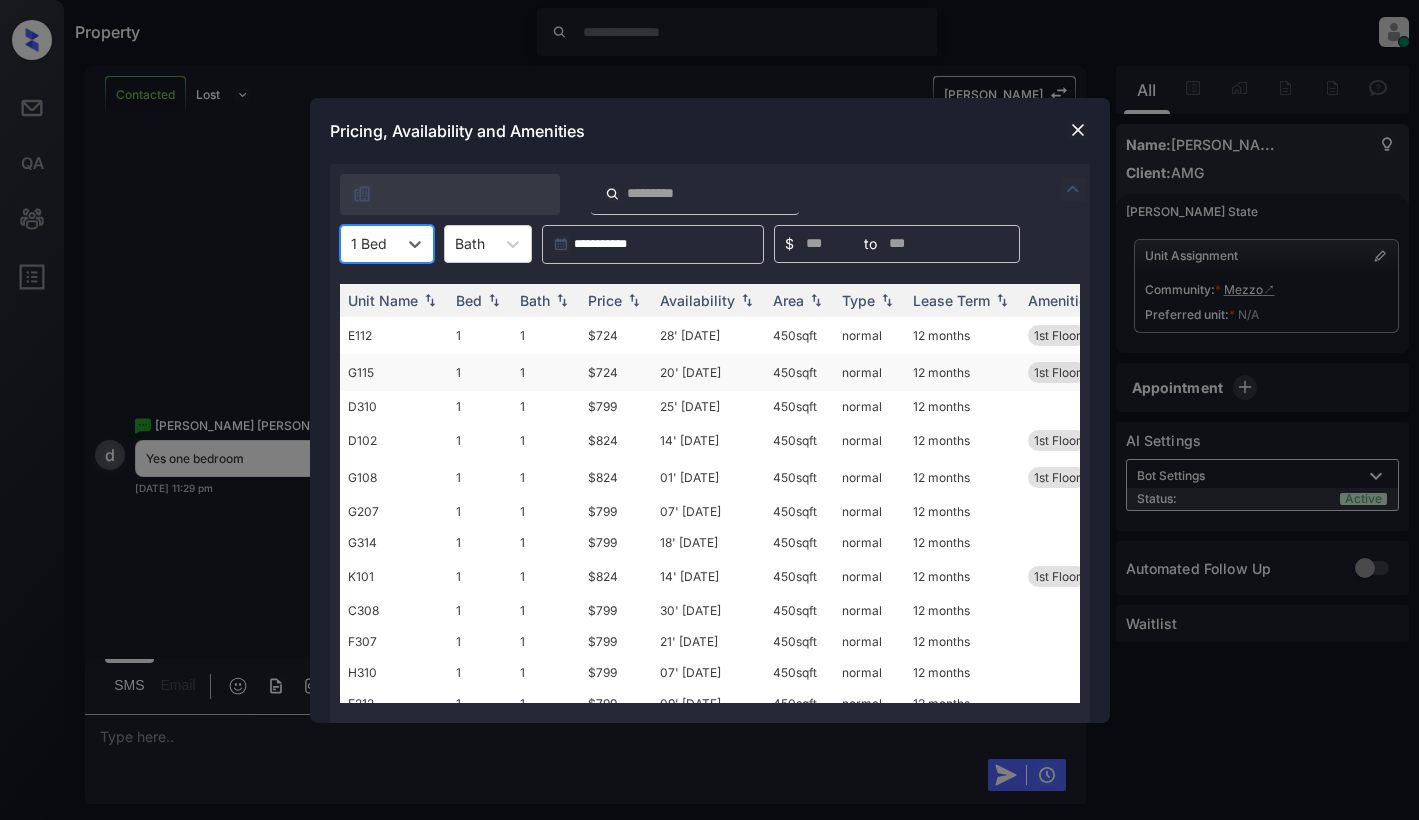 click on "Price" at bounding box center (605, 300) 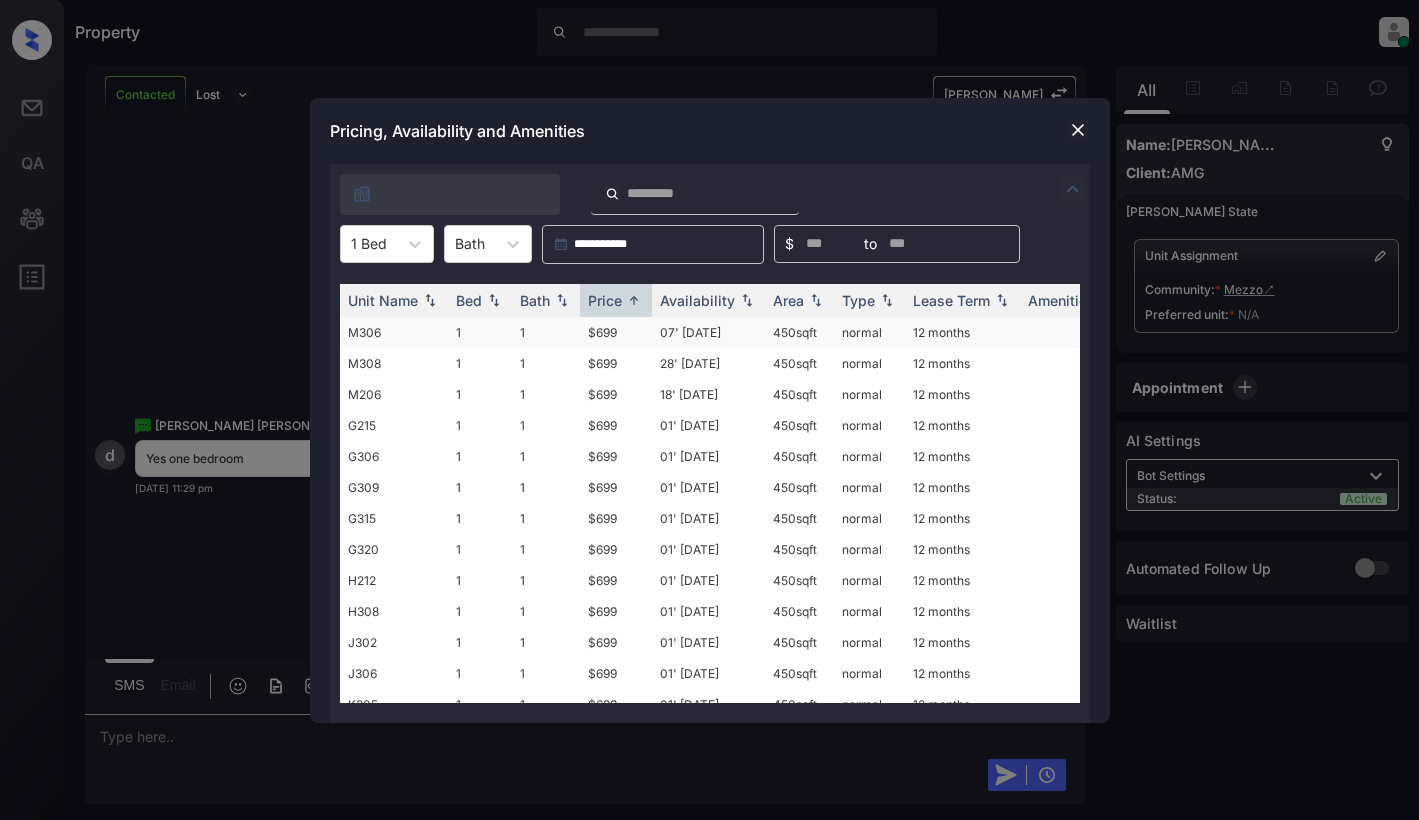 click on "$699" at bounding box center [616, 332] 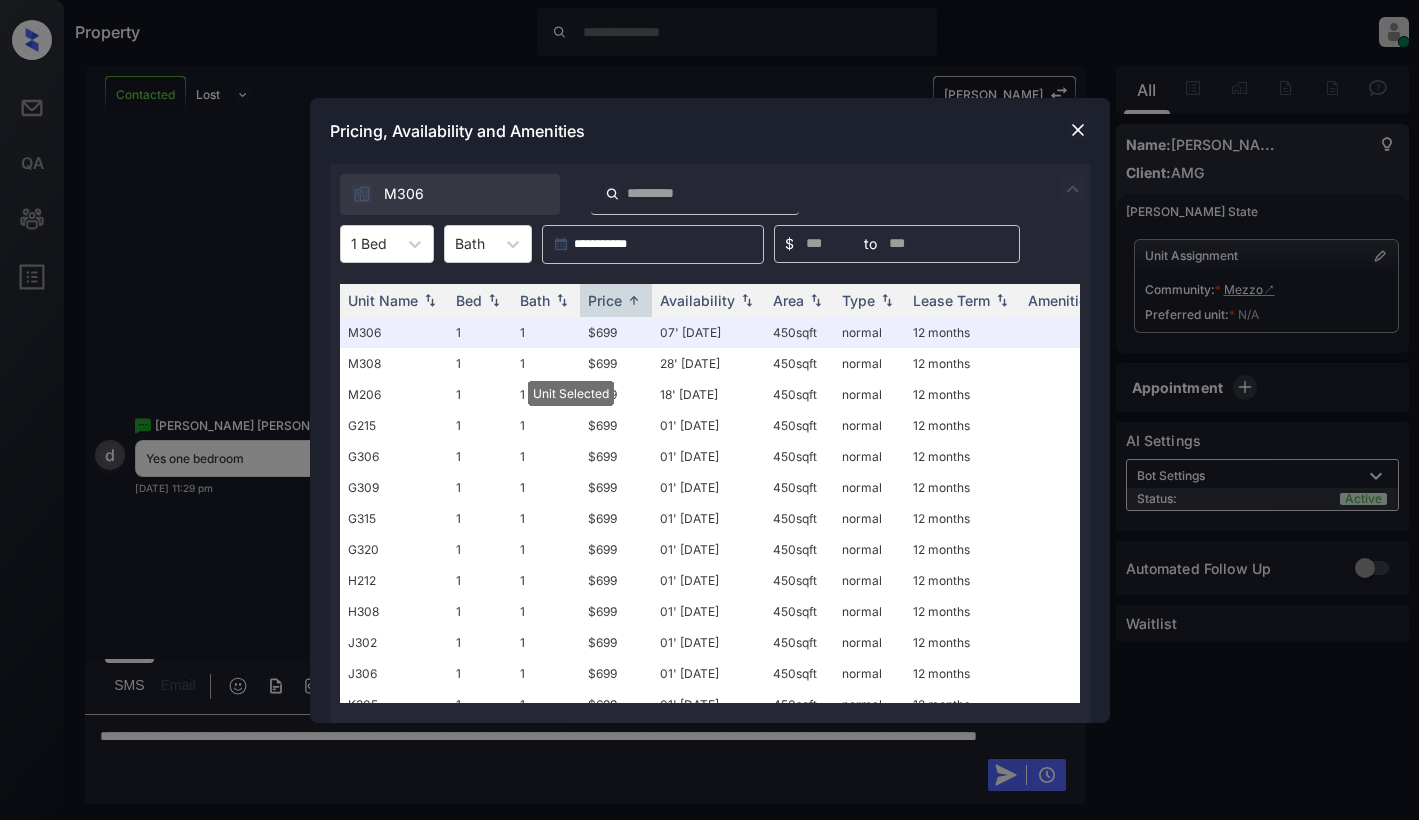 click at bounding box center (1078, 130) 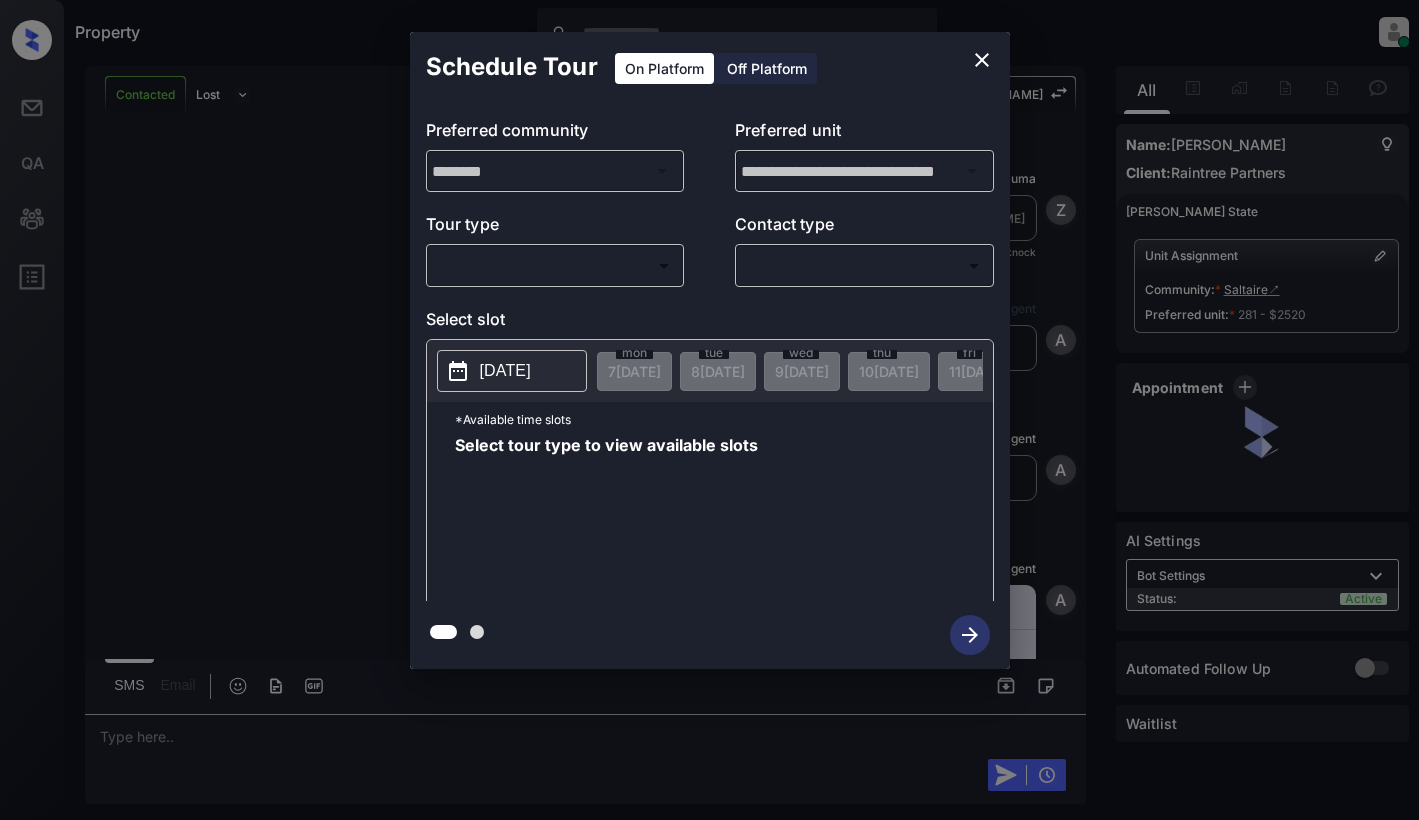 scroll, scrollTop: 0, scrollLeft: 0, axis: both 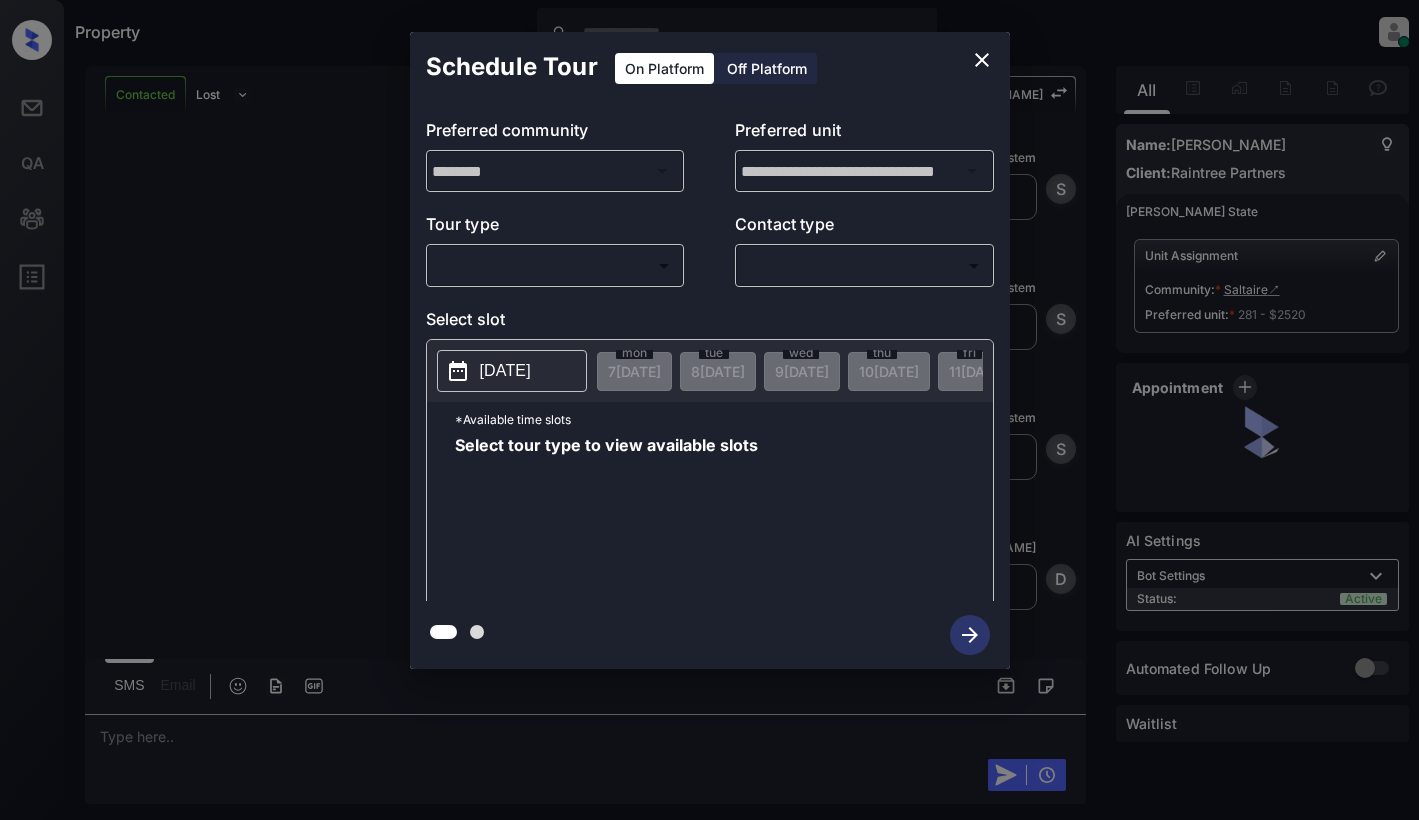 click on "Property Dominic Ceralde Online Set yourself   offline Set yourself   on break Profile Switch to  light  mode Sign out Contacted Lost Lead Sentiment: Angry Upon sliding the acknowledgement:  Lead will move to lost stage. * ​ SMS and call option will be set to opt out. AFM will be turned off for the lead. Kelsey New Message Zuma Lead transferred to leasing agent: kelsey Jul 03, 2025 06:15 pm  Sync'd w  knock Z New Message Agent Lead created via webhook in Inbound stage. Jul 03, 2025 06:15 pm A New Message Agent AFM Request sent to Kelsey. Jul 03, 2025 06:15 pm A New Message Agent Notes Note: Structured Note:
Move In Date: 2025-07-04
Jul 03, 2025 06:15 pm A New Message Kelsey Lead Details Updated
Move In Date:  4-7-2025
Jul 03, 2025 06:16 pm K New Message Kelsey From:   raintree@communications.getzuma.com To:   saloni.a.nagarkar@gmail.com Hi Saloni,       Best,   Kelsey   Saltaire . Read More Jul 03, 2025 06:16 pm   | SmarterAFMV2Email  Sync'd w  knock K New Message Kelsey Lead archived by Kelsey! K" at bounding box center [709, 410] 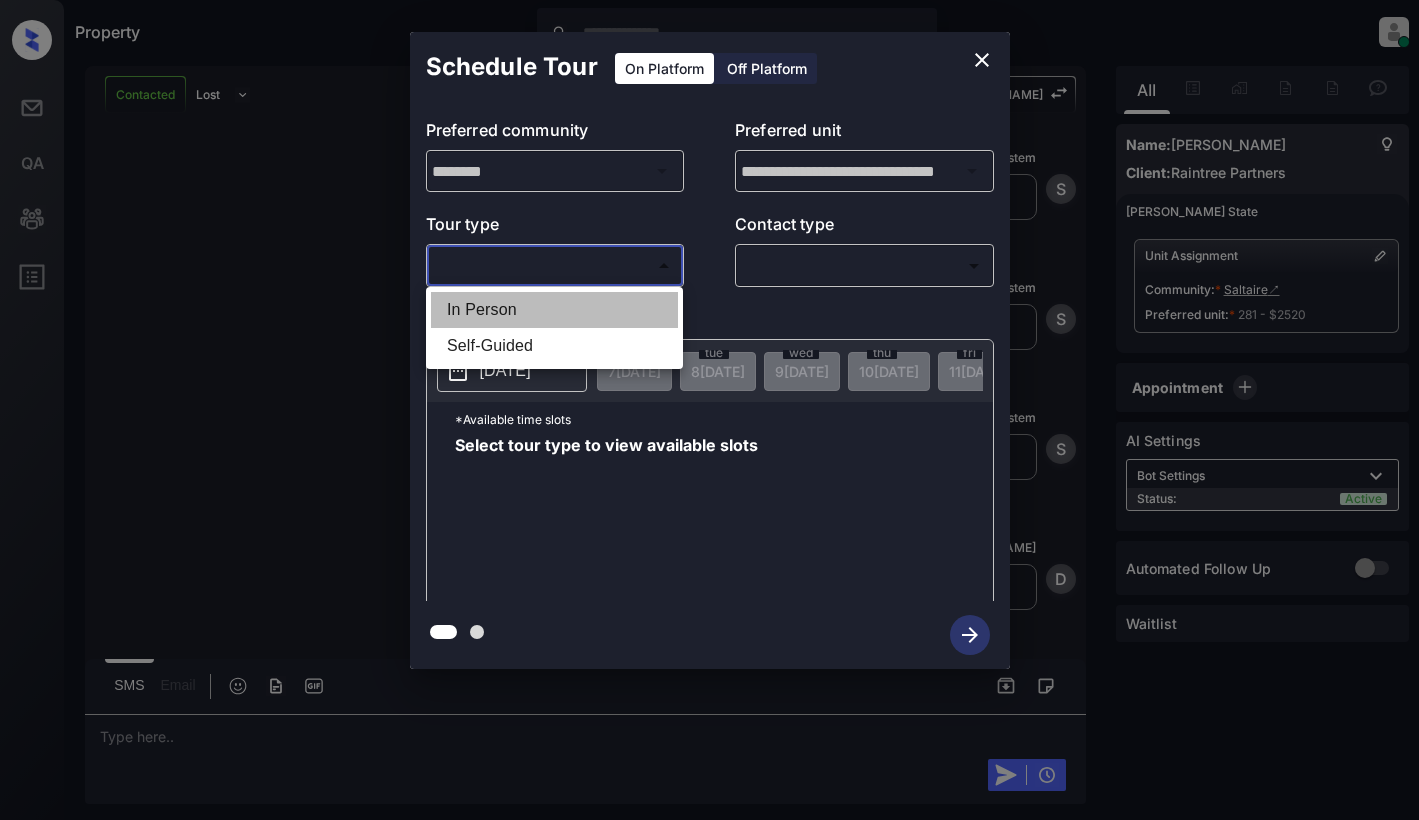 click on "In Person" at bounding box center (554, 310) 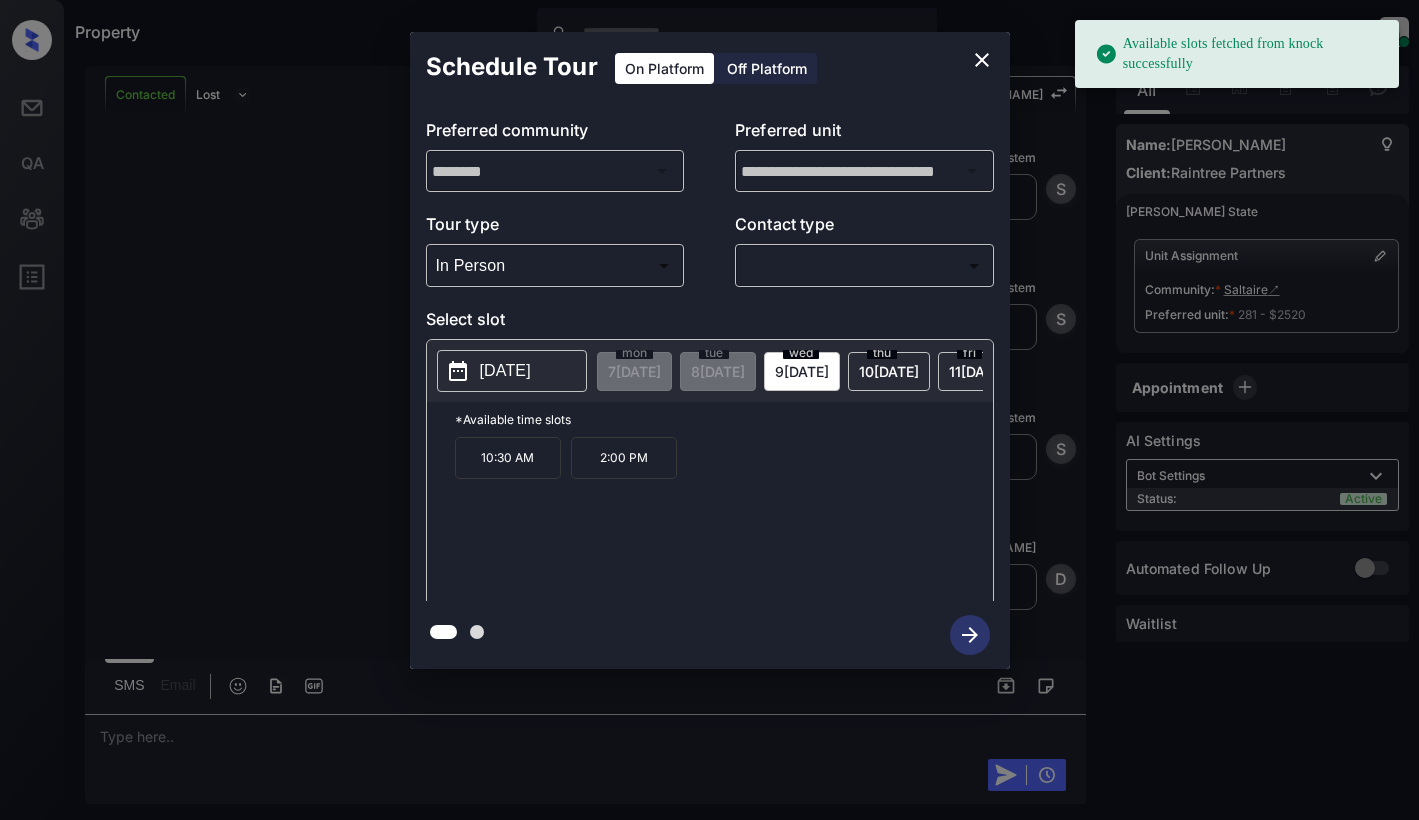 click on "2025-07-09" at bounding box center [505, 371] 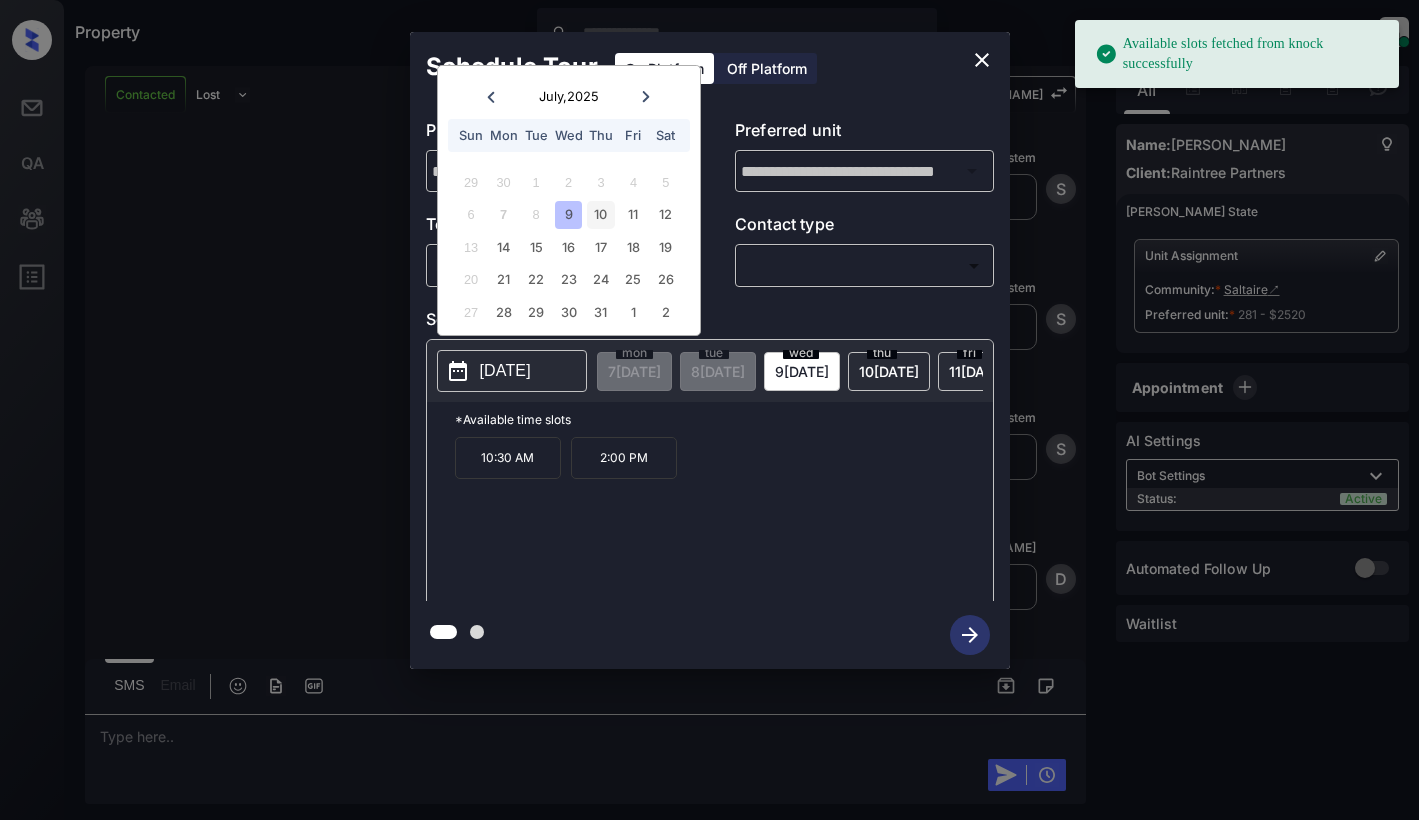 click on "10" at bounding box center [600, 214] 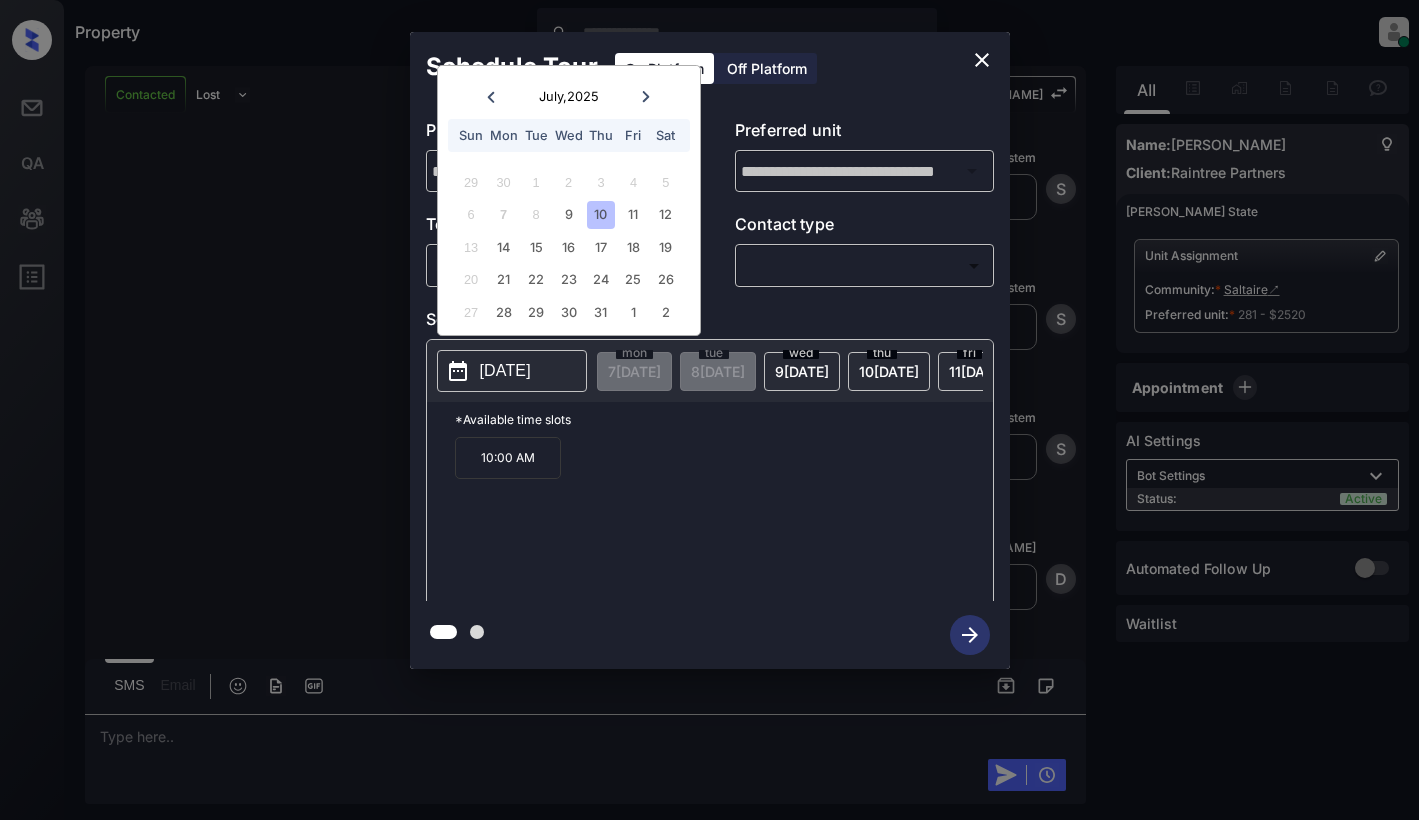 click on "10" at bounding box center [600, 214] 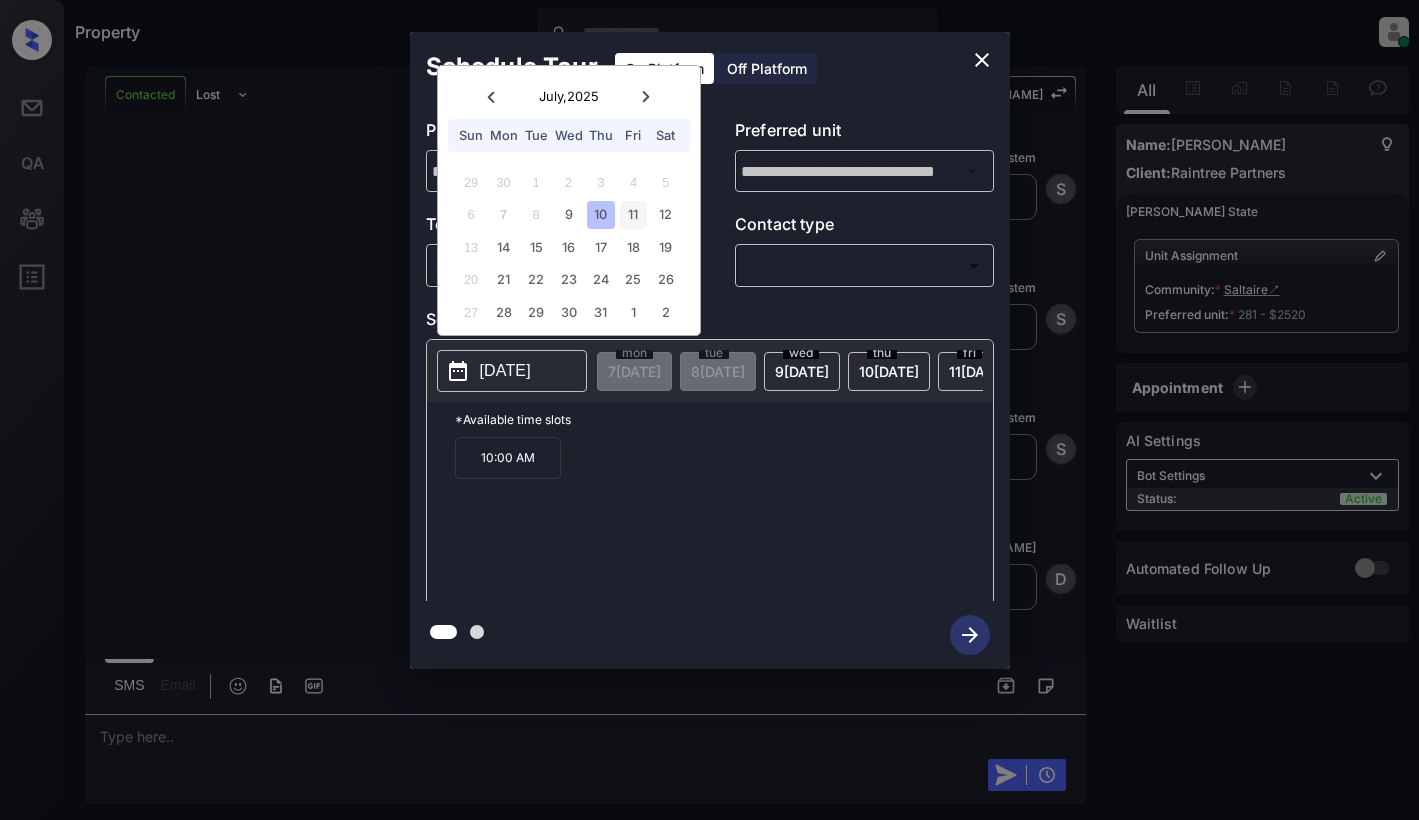 click on "11" at bounding box center [633, 214] 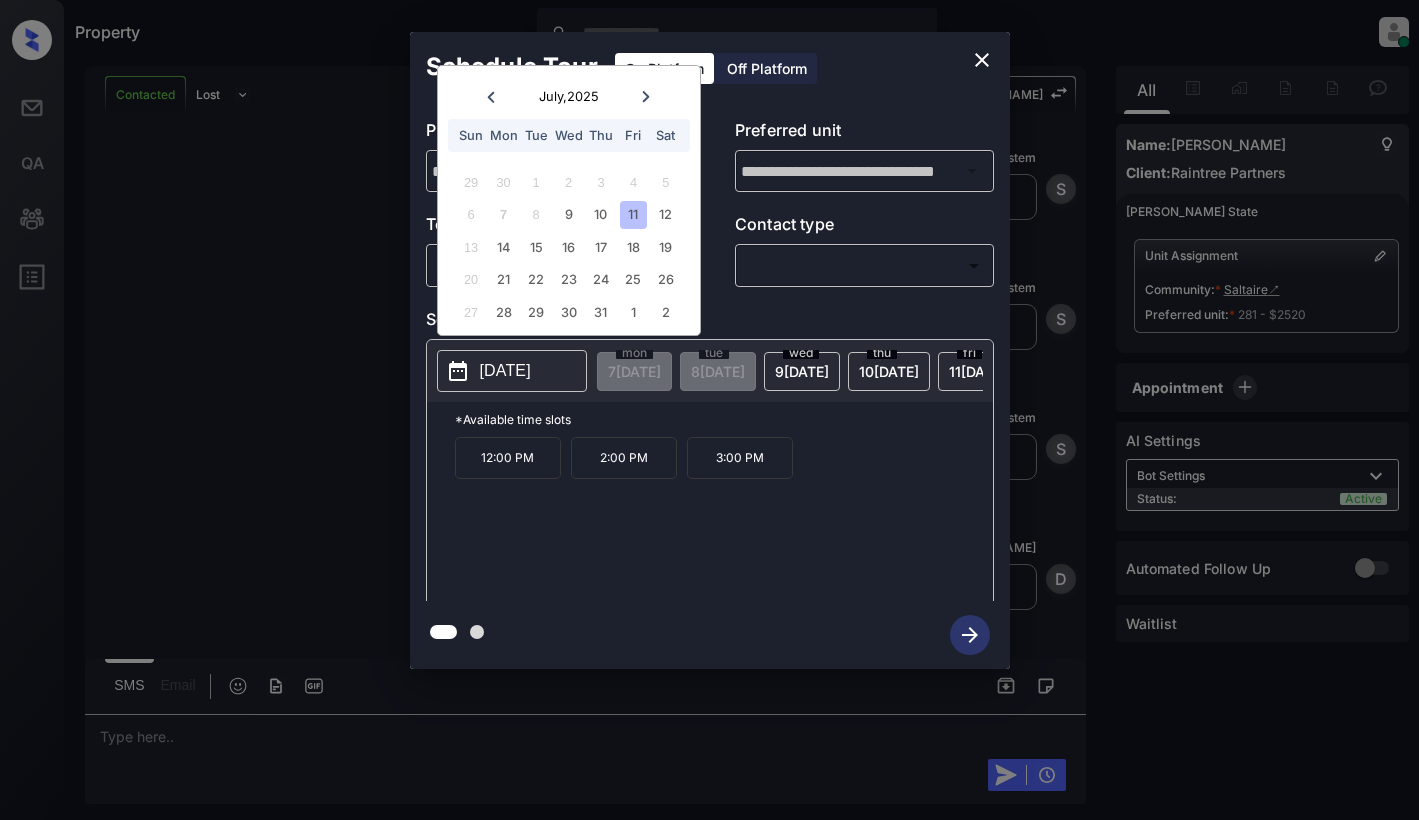 click on "6 7 8 9 10 11 12" at bounding box center [568, 215] 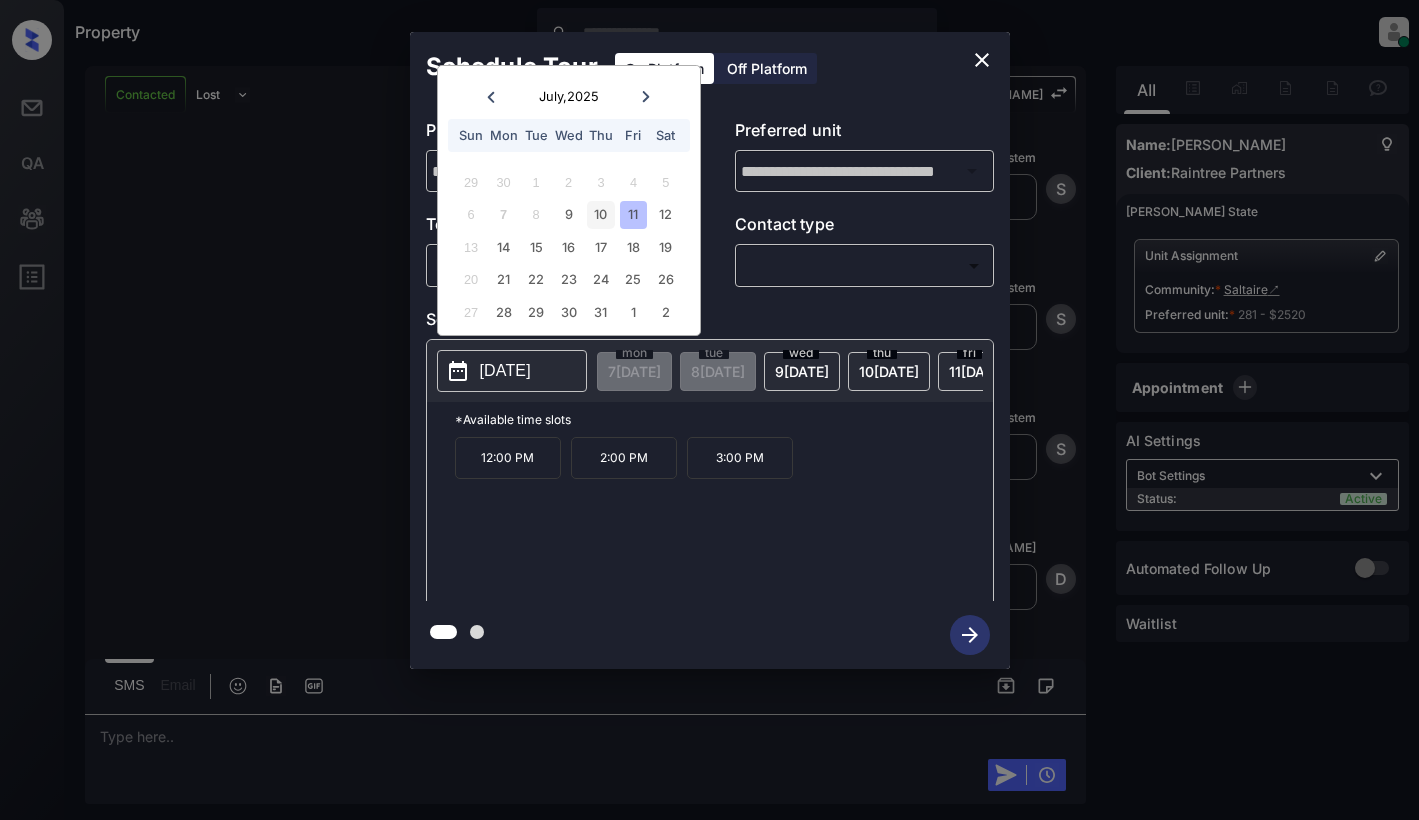click on "10" at bounding box center [600, 214] 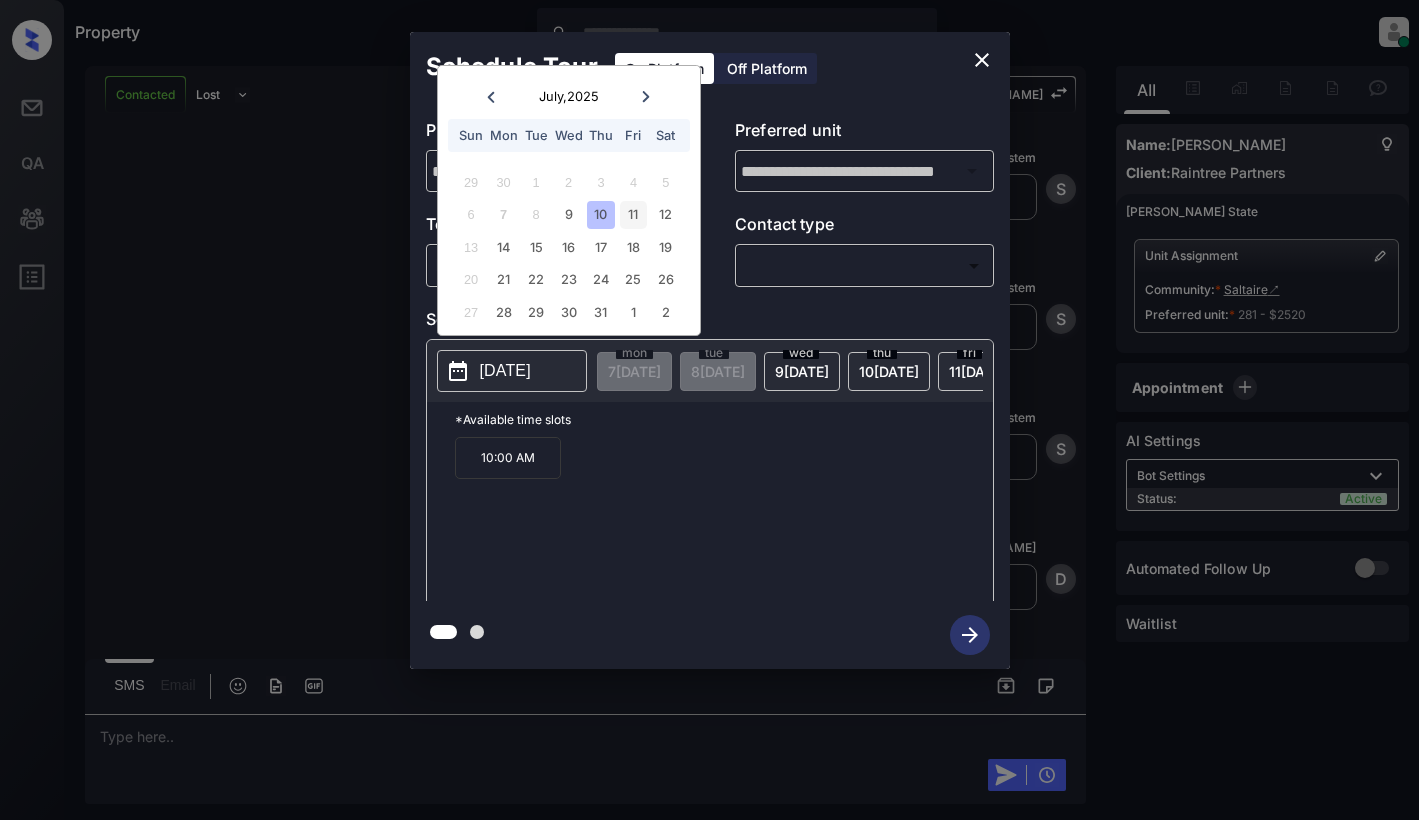 click on "11" at bounding box center [633, 214] 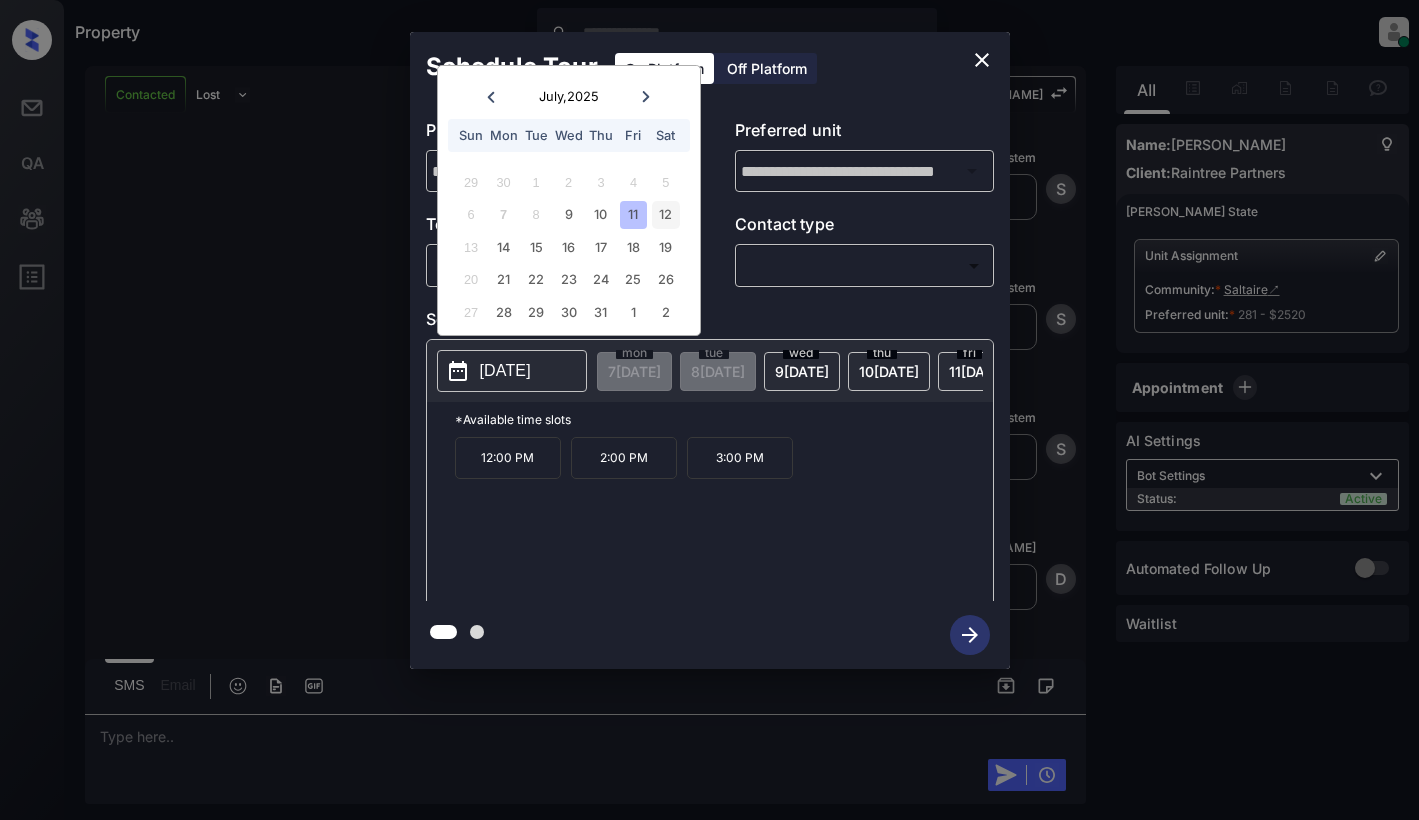 click on "12" at bounding box center (665, 214) 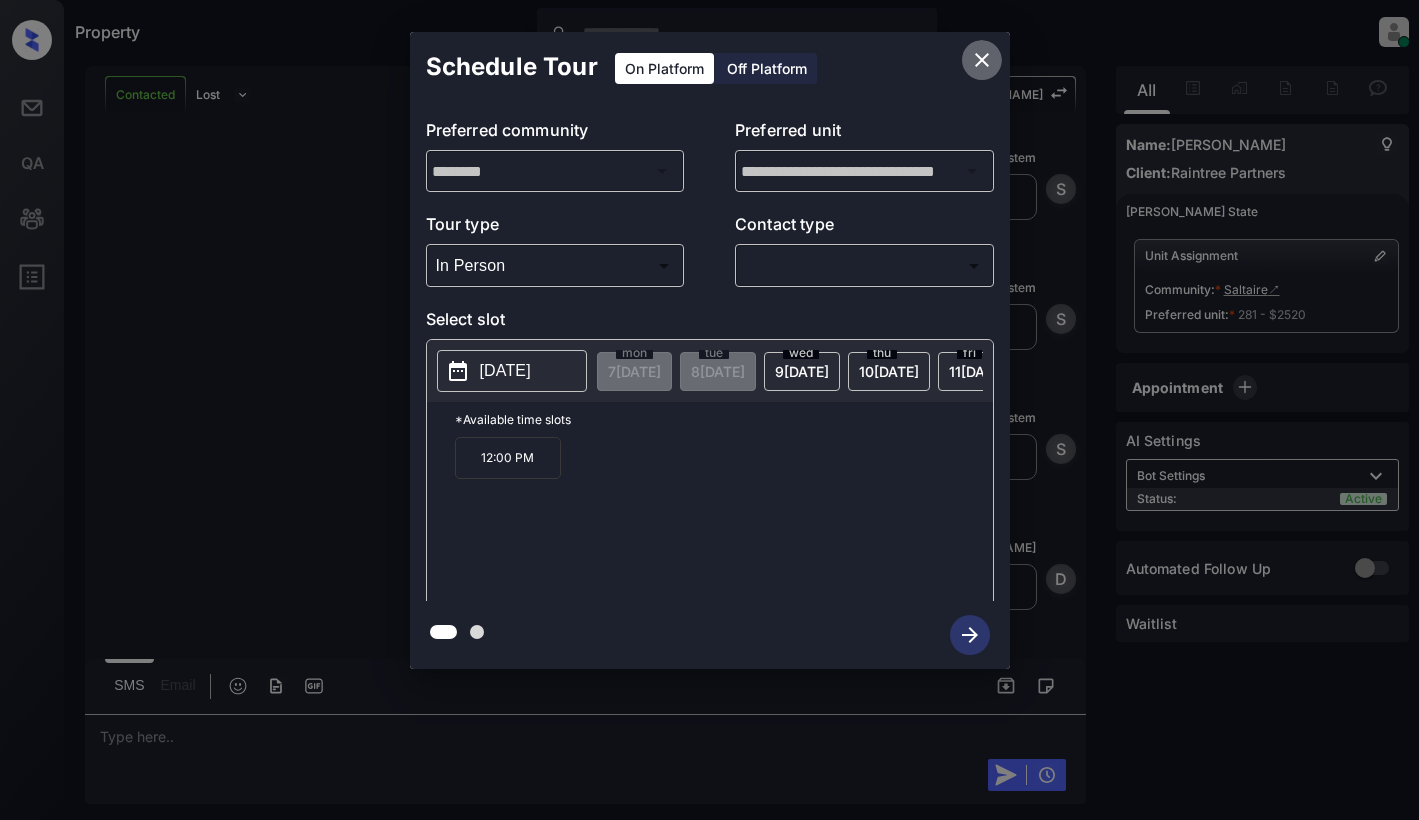 click at bounding box center (982, 60) 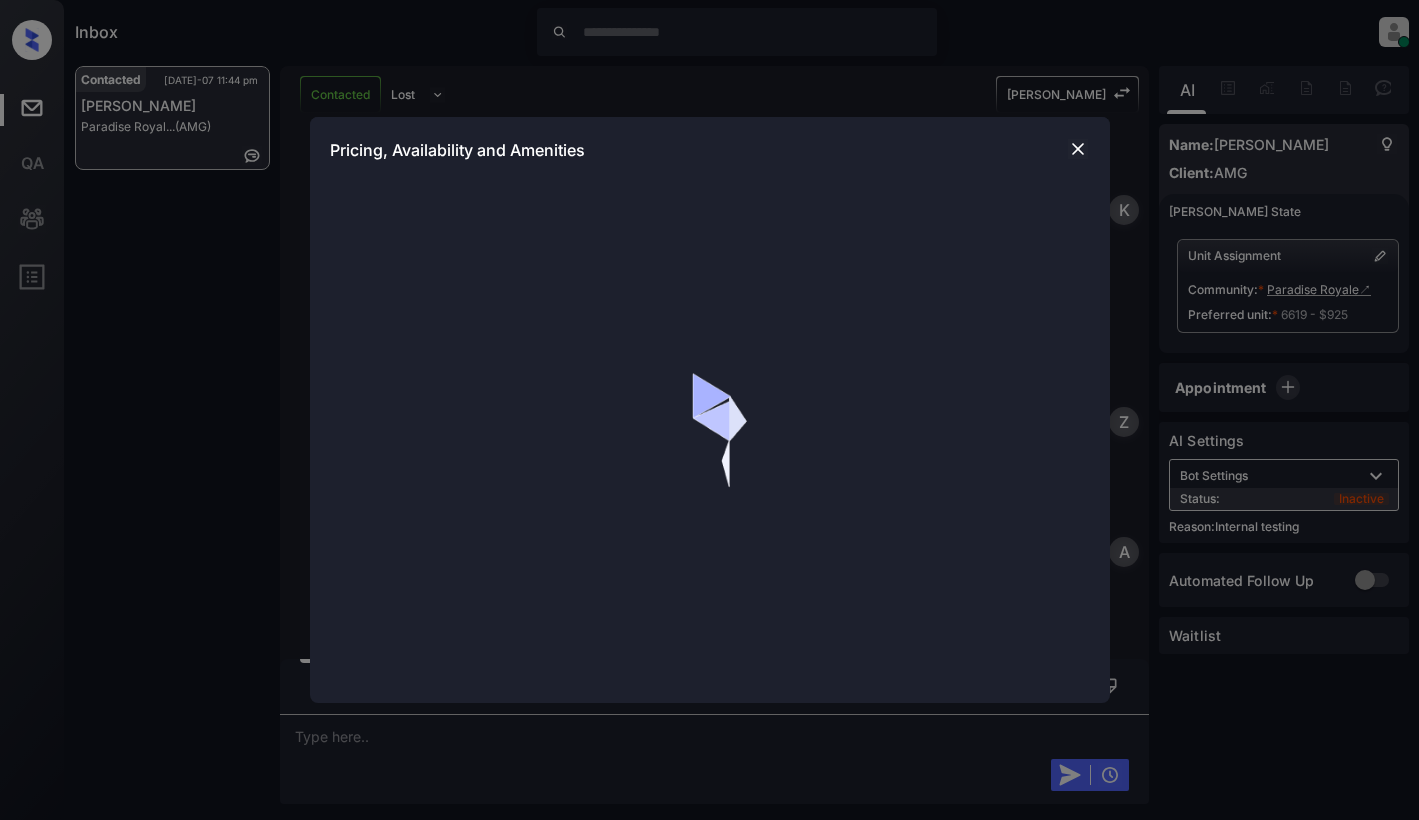 scroll, scrollTop: 0, scrollLeft: 0, axis: both 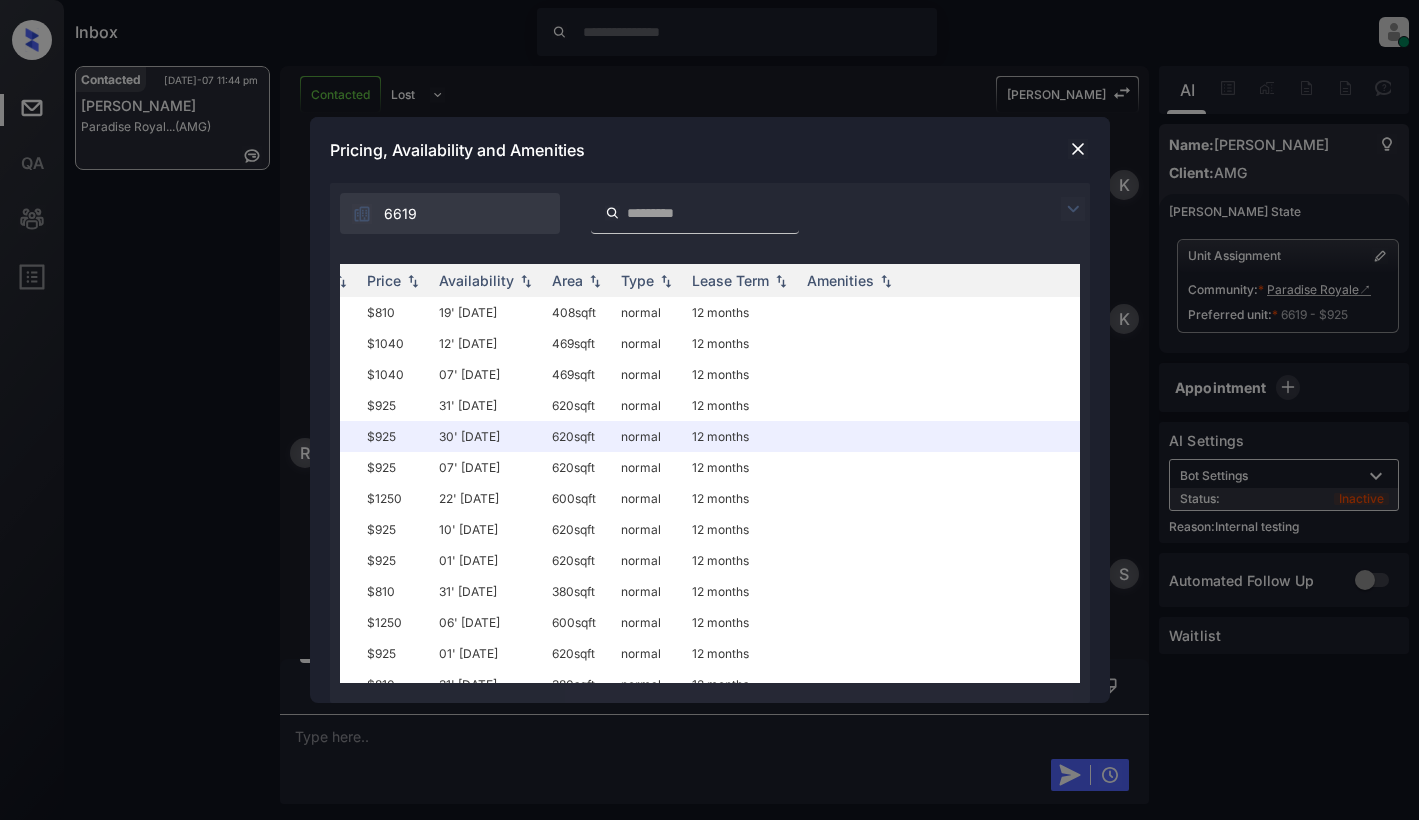 click on "Pricing, Availability and Amenities" at bounding box center [710, 150] 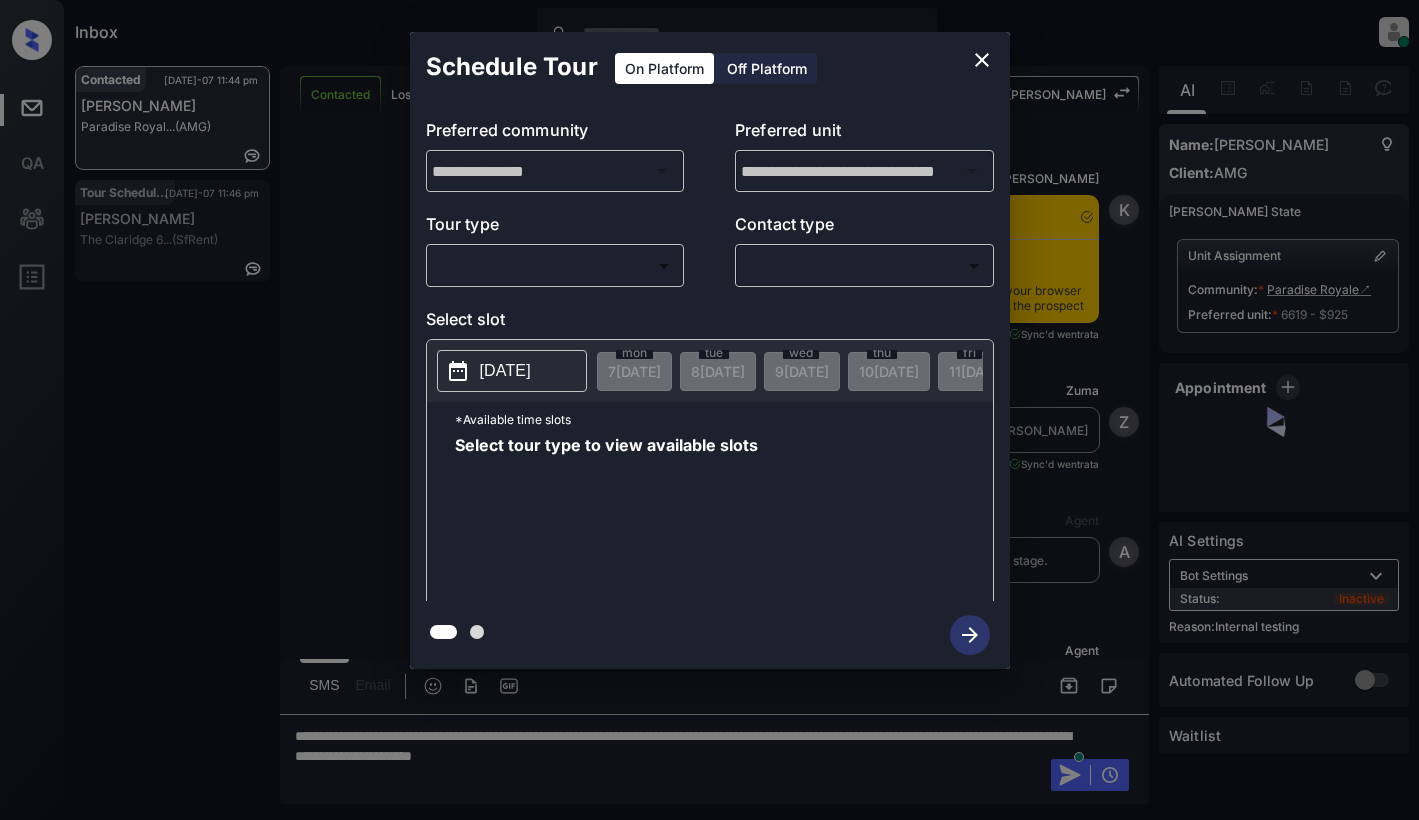 scroll, scrollTop: 0, scrollLeft: 0, axis: both 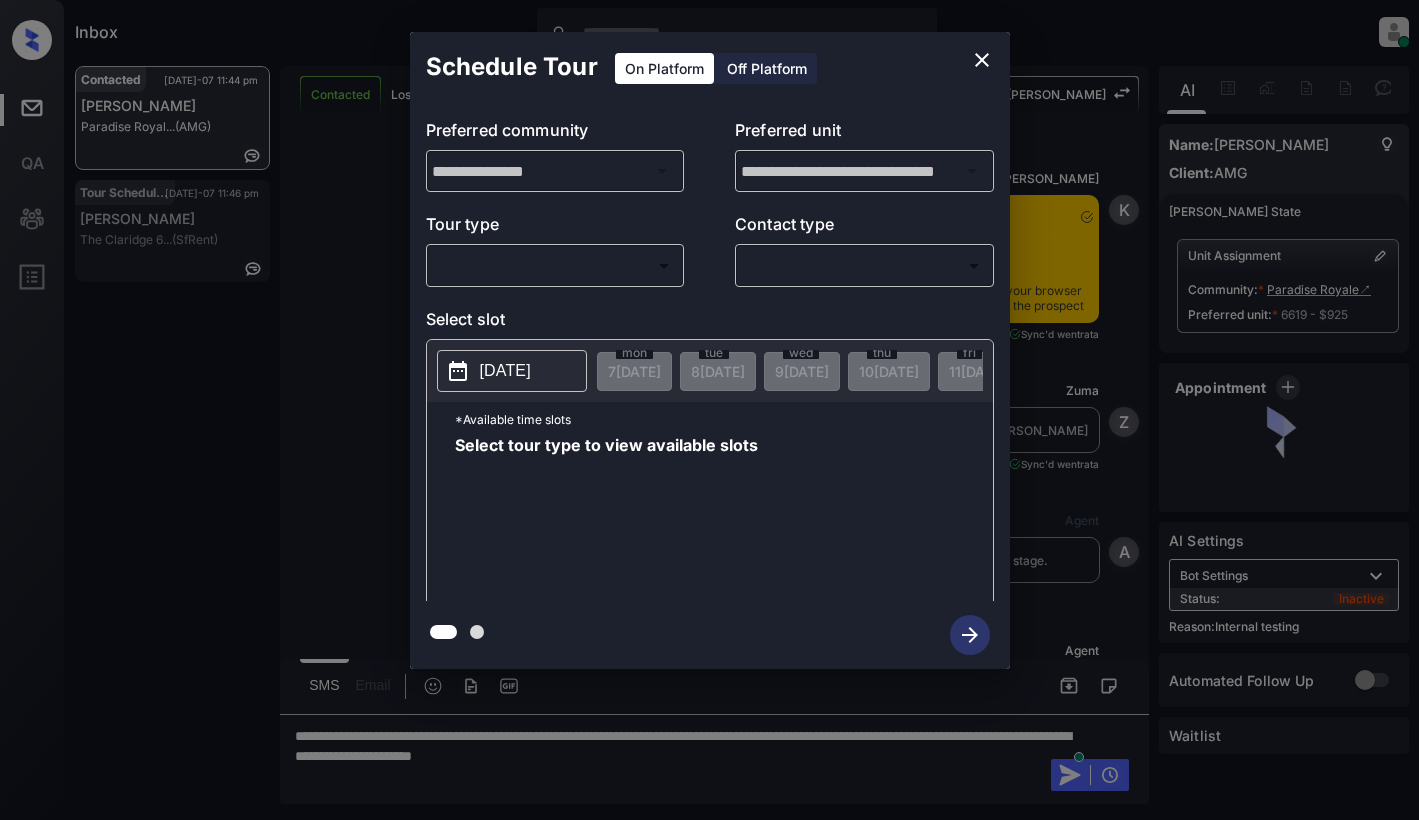click on "Inbox Dominic Ceralde Online Set yourself   offline Set yourself   on break Profile Switch to  light  mode Sign out Contacted Jul-07 11:44 pm   Regina Webb Paradise Royal...  (AMG) Tour Scheduled Jul-07 11:46 pm   Todd T Tanaka The Claridge 6...  (SfRent) Contacted Lost Lead Sentiment: Angry Upon sliding the acknowledgement:  Lead will move to lost stage. * ​ SMS and call option will be set to opt out. AFM will be turned off for the lead. Kelsey New Message Kelsey Notes Note: <a href="https://conversation.getzuma.com/68675155df4284d5673c39e9">https://conversation.getzuma.com/68675155df4284d5673c39e9</a> - Paste this link into your browser to view Kelsey’s conversation with the prospect Jul 03, 2025 08:58 pm  Sync'd w  entrata K New Message Zuma Lead transferred to leasing agent: kelsey Jul 03, 2025 08:58 pm  Sync'd w  entrata Z New Message Agent Lead created via leadPoller in Inbound stage. Jul 03, 2025 08:58 pm A New Message Agent AFM Request sent to Kelsey. Jul 03, 2025 08:58 pm A New Message Agent A K" at bounding box center (709, 410) 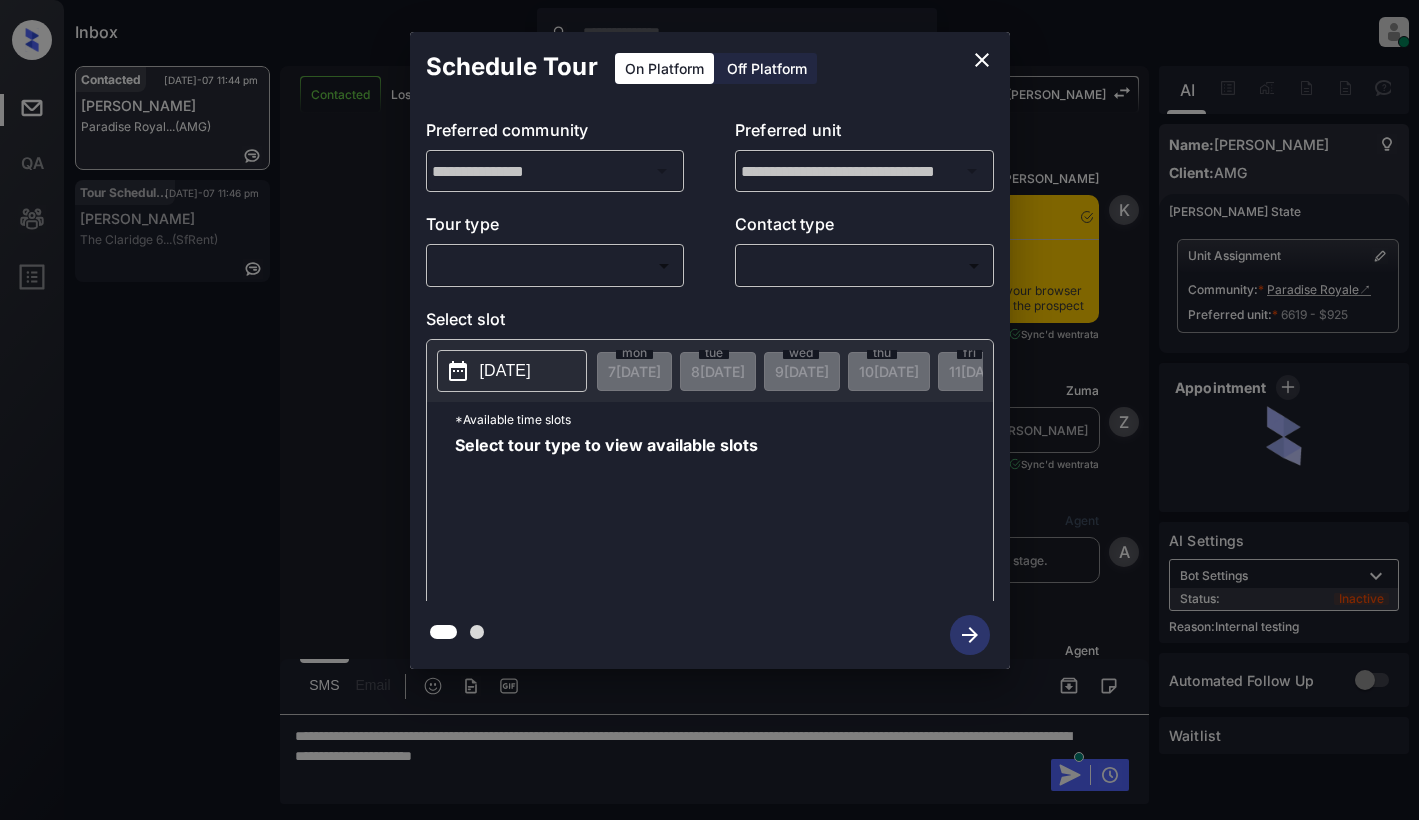 scroll, scrollTop: 5002, scrollLeft: 0, axis: vertical 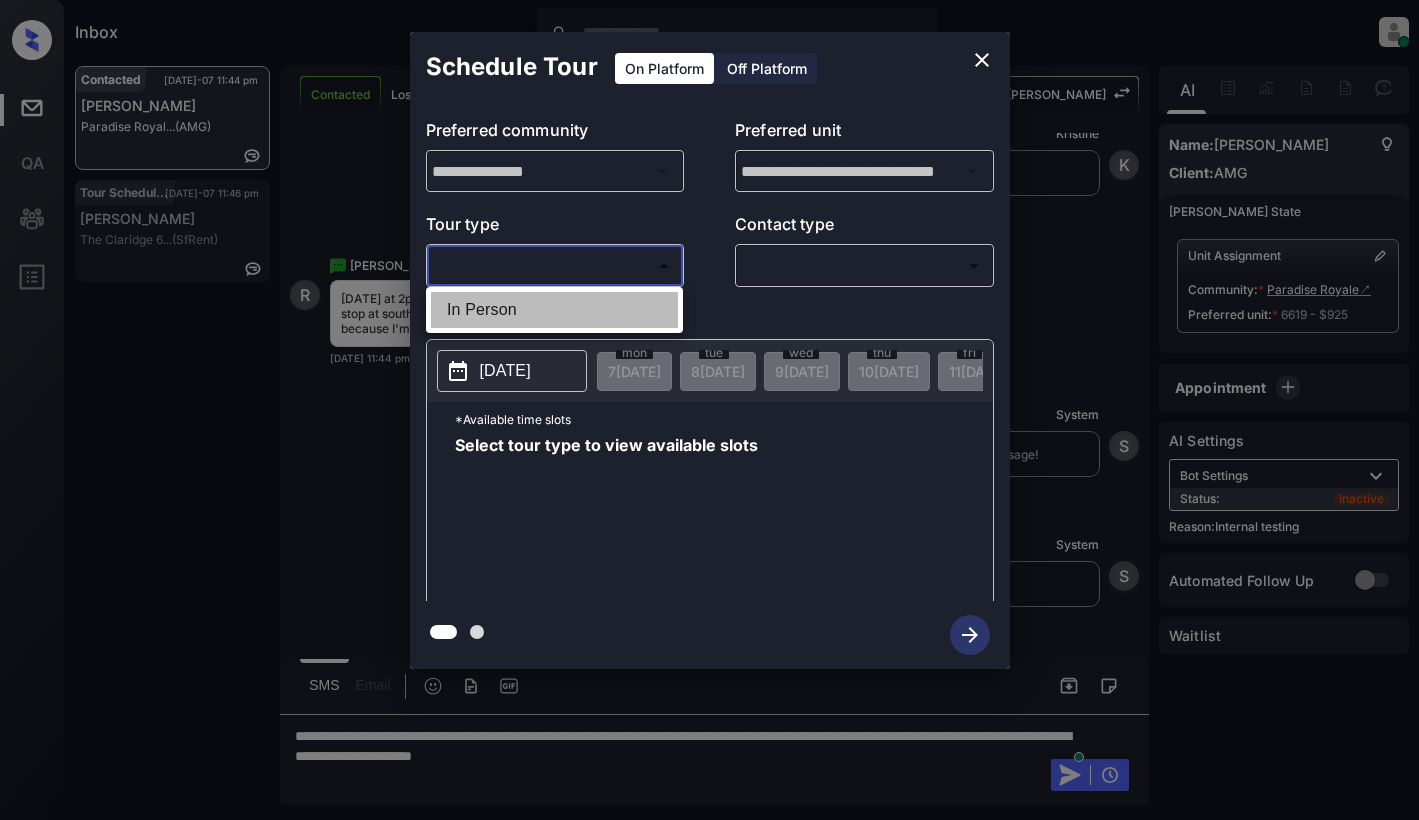 click on "In Person" at bounding box center [554, 310] 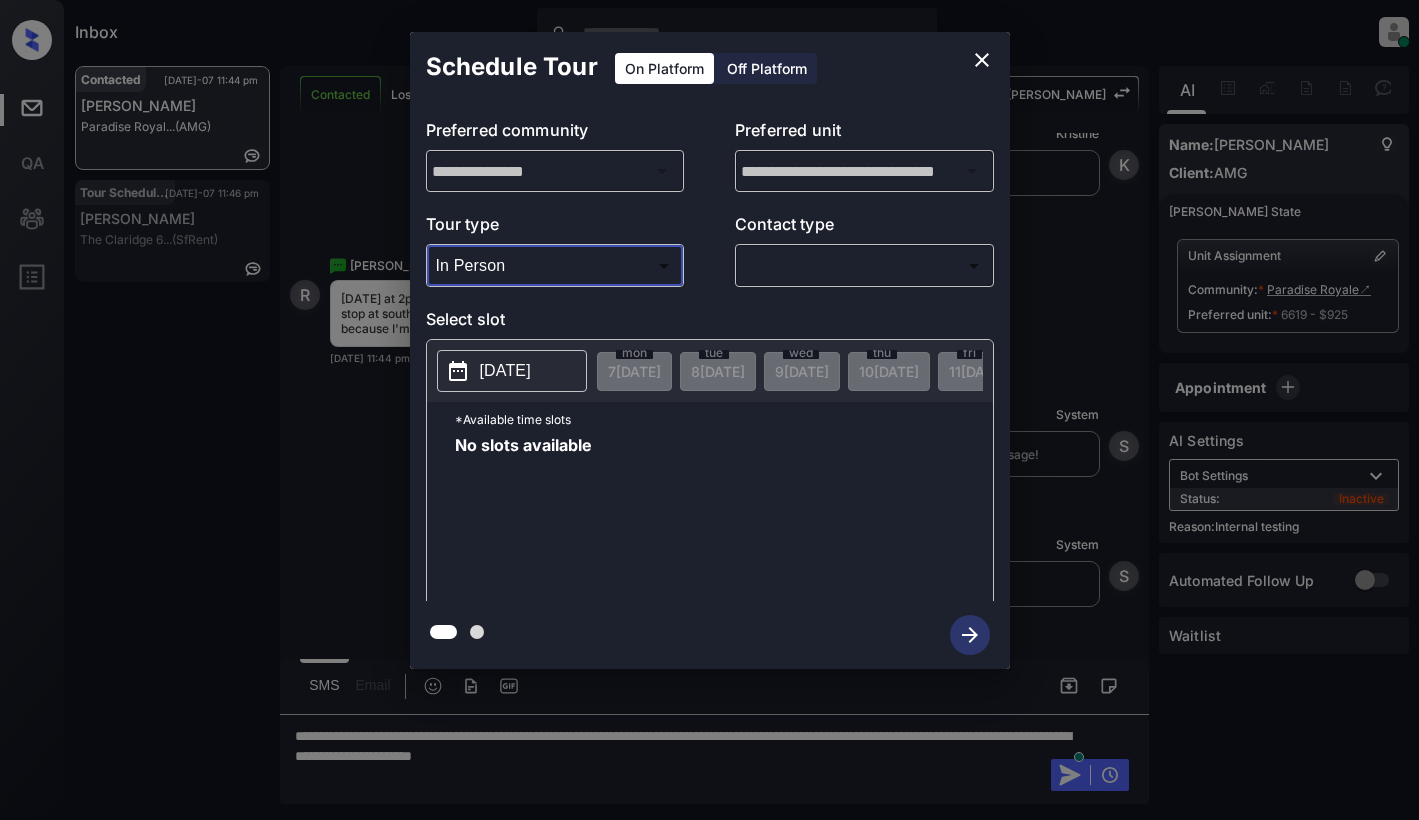 click on "[DATE]" at bounding box center [505, 371] 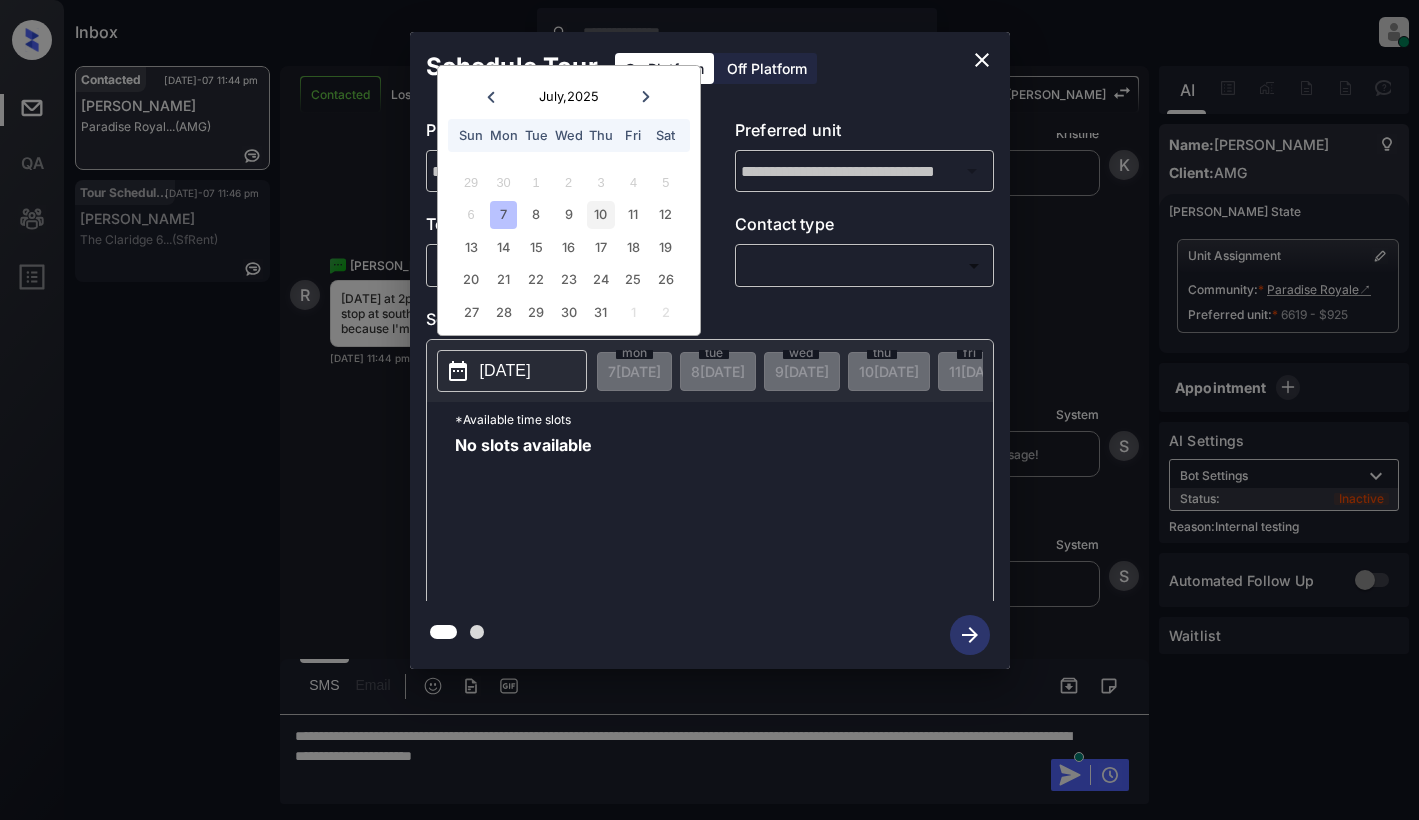 click on "10" at bounding box center [600, 214] 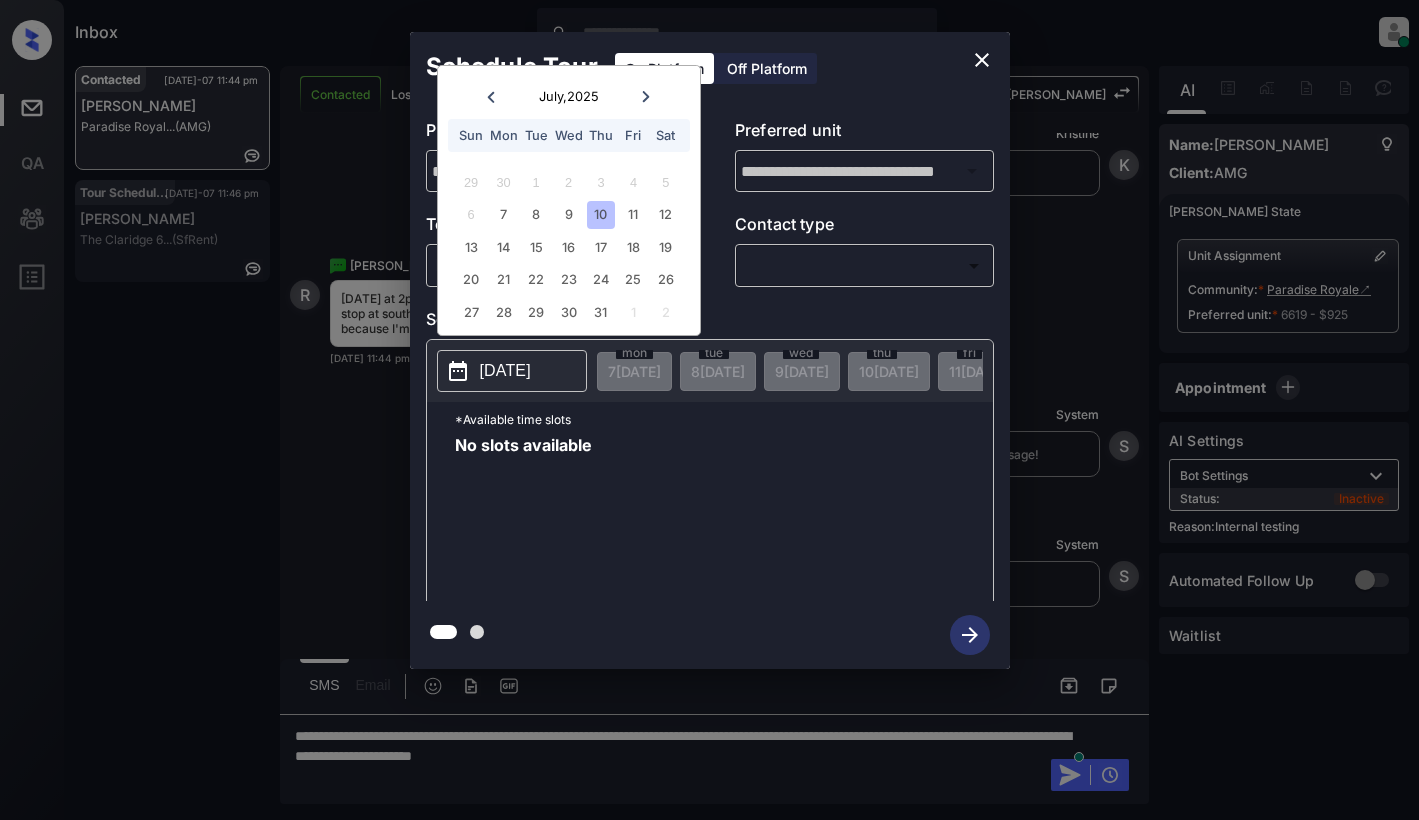 click 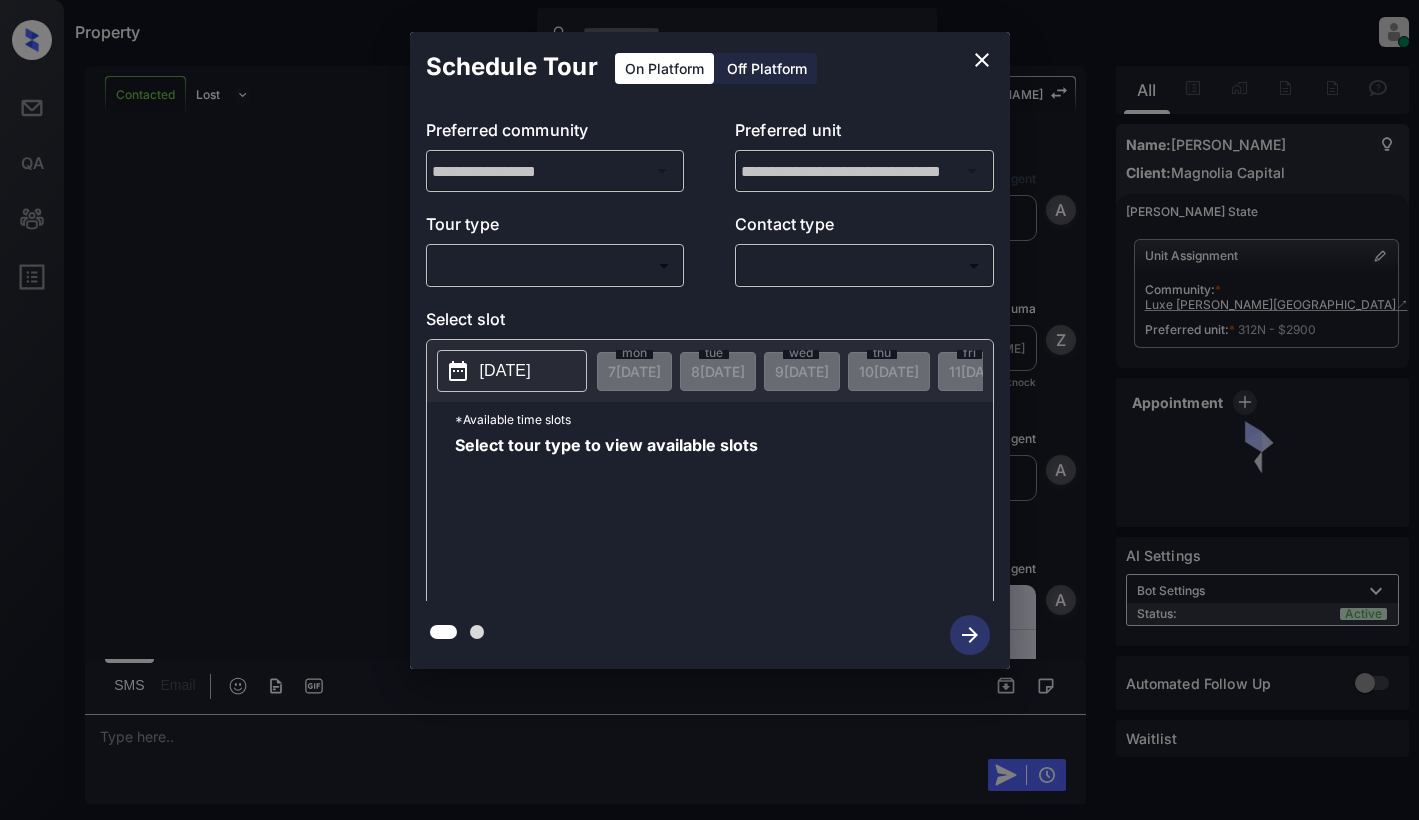scroll, scrollTop: 0, scrollLeft: 0, axis: both 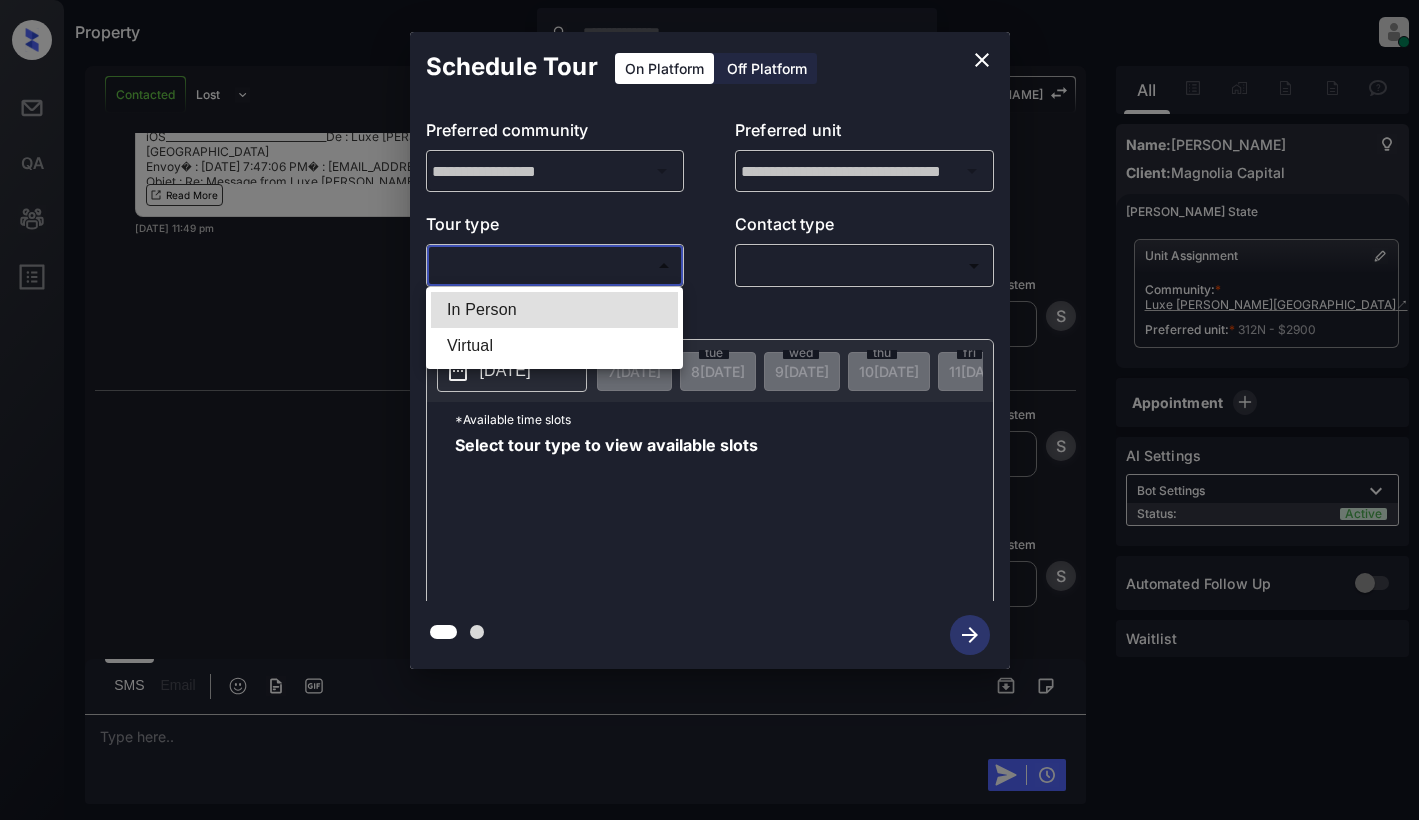 click on "Property [PERSON_NAME] Online Set yourself   offline Set yourself   on break Profile Switch to  light  mode Sign out Contacted Lost Lead Sentiment: Angry Upon sliding the acknowledgement:  Lead will move to lost stage. * ​ SMS and call option will be set to opt out. AFM will be turned off for the lead. [PERSON_NAME] New Message Agent Lead created via webhook in Inbound stage. [DATE] 08:26 am A New Message [PERSON_NAME] Lead transferred to leasing agent: [PERSON_NAME] [DATE] 08:26 am  Sync'd w  knock Z New Message Agent AFM Request sent to [PERSON_NAME]. [DATE] 08:26 am A New Message Agent Notes Note: Structured Note:
Move In Date: [DATE]
Bedroom: 2
[DATE] 08:27 am A New Message [PERSON_NAME] Lead Details Updated
BedRoom: 2
[DATE] 08:27 am K New Message [PERSON_NAME] Lead Details Updated
Move In Date:  [DATE]
[DATE] 08:27 am K New Message Kelsey A preferred unit has been added as, 312N [DATE] 08:27 am K New Message [PERSON_NAME] From:   [EMAIL_ADDRESS][DOMAIN_NAME] To:   Hi [PERSON_NAME]," at bounding box center [709, 410] 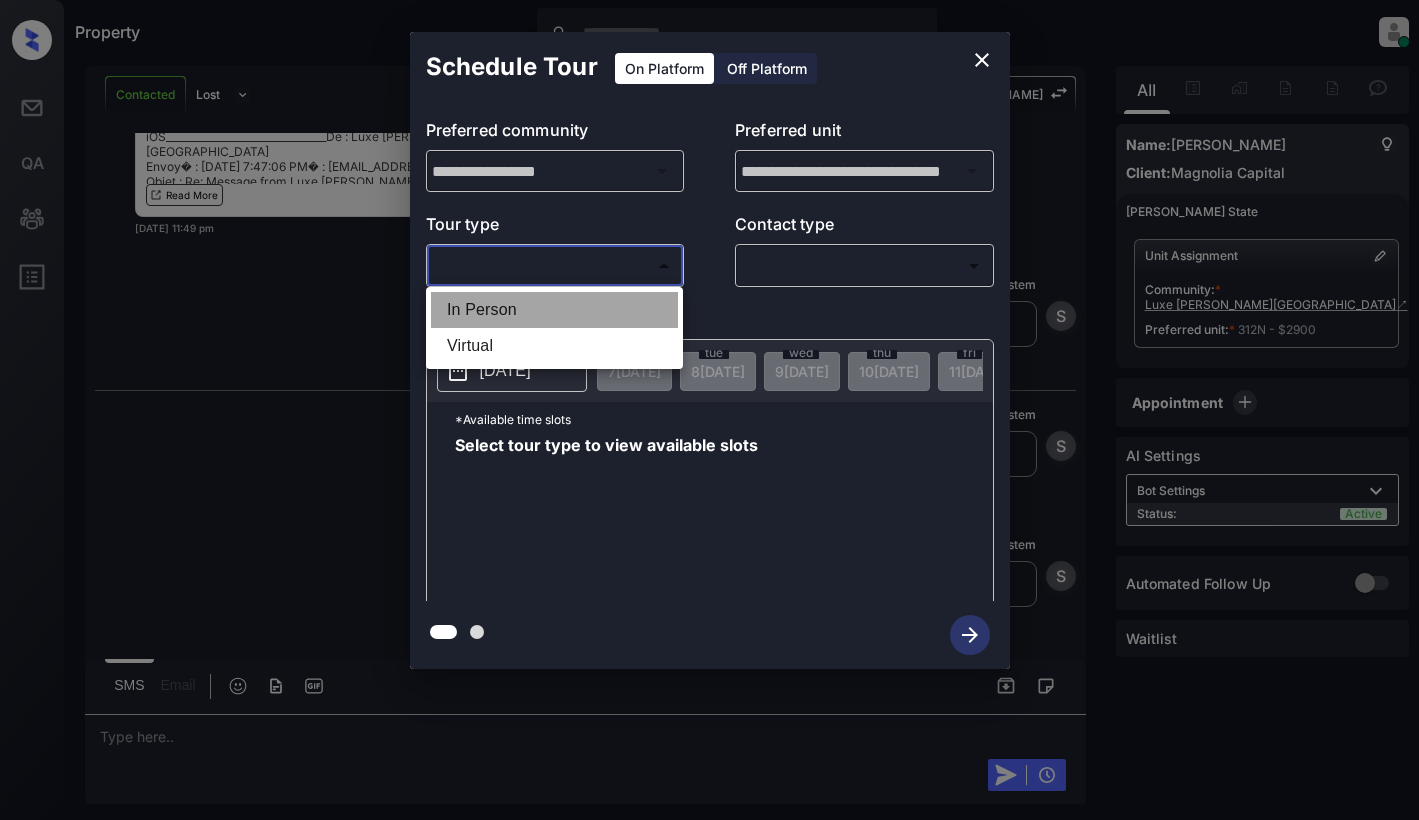 click on "In Person" at bounding box center (554, 310) 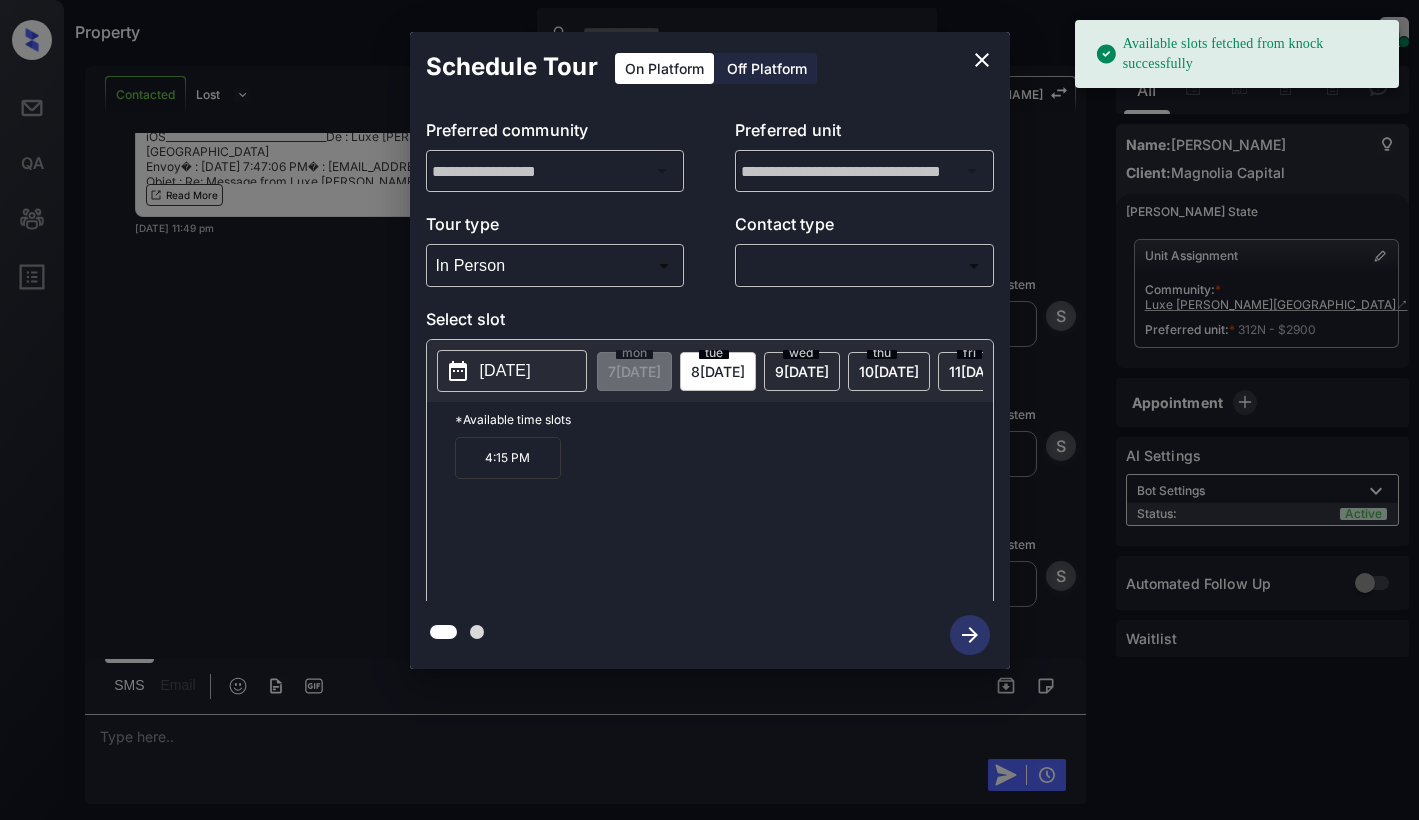 click on "[DATE]" at bounding box center (512, 371) 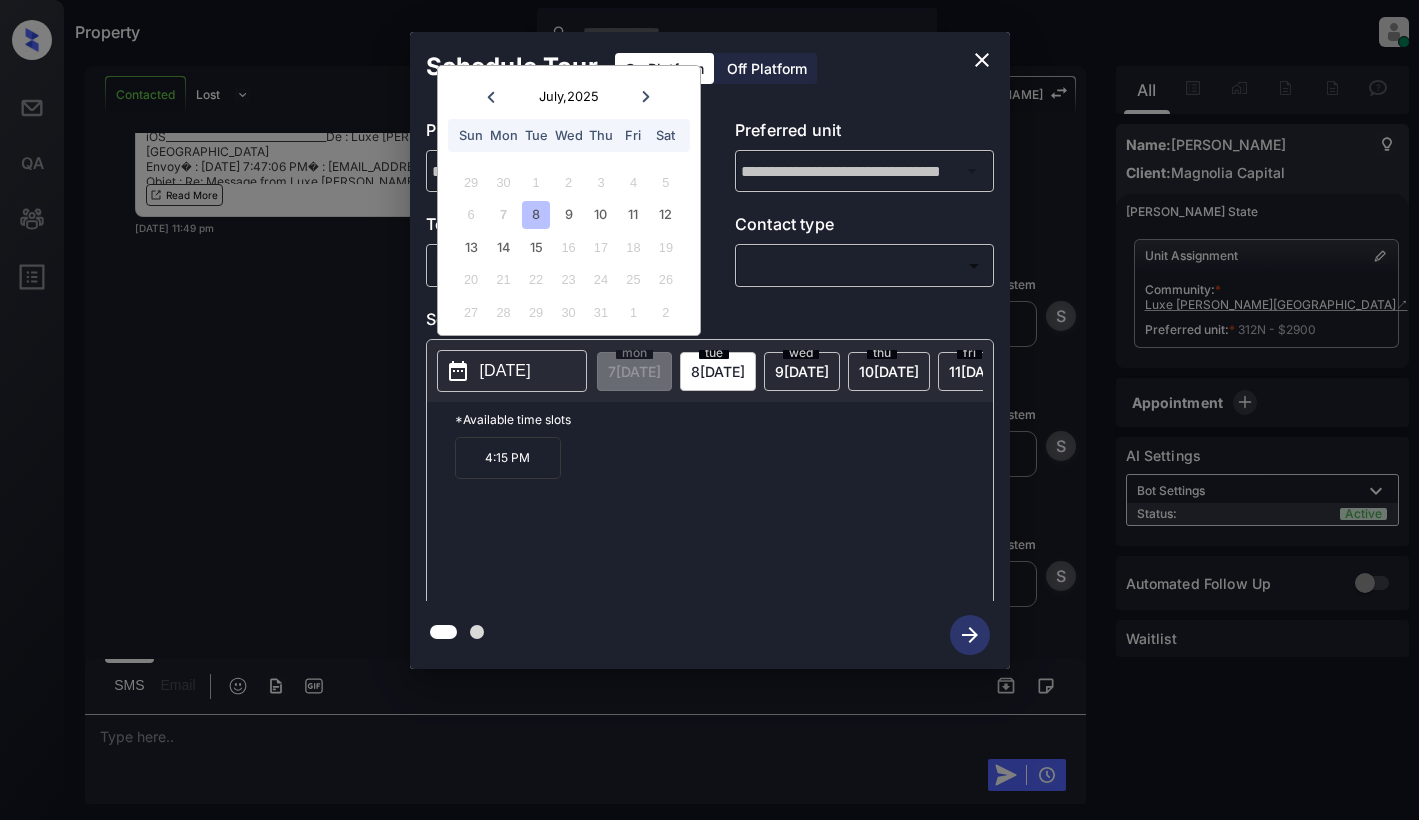 click 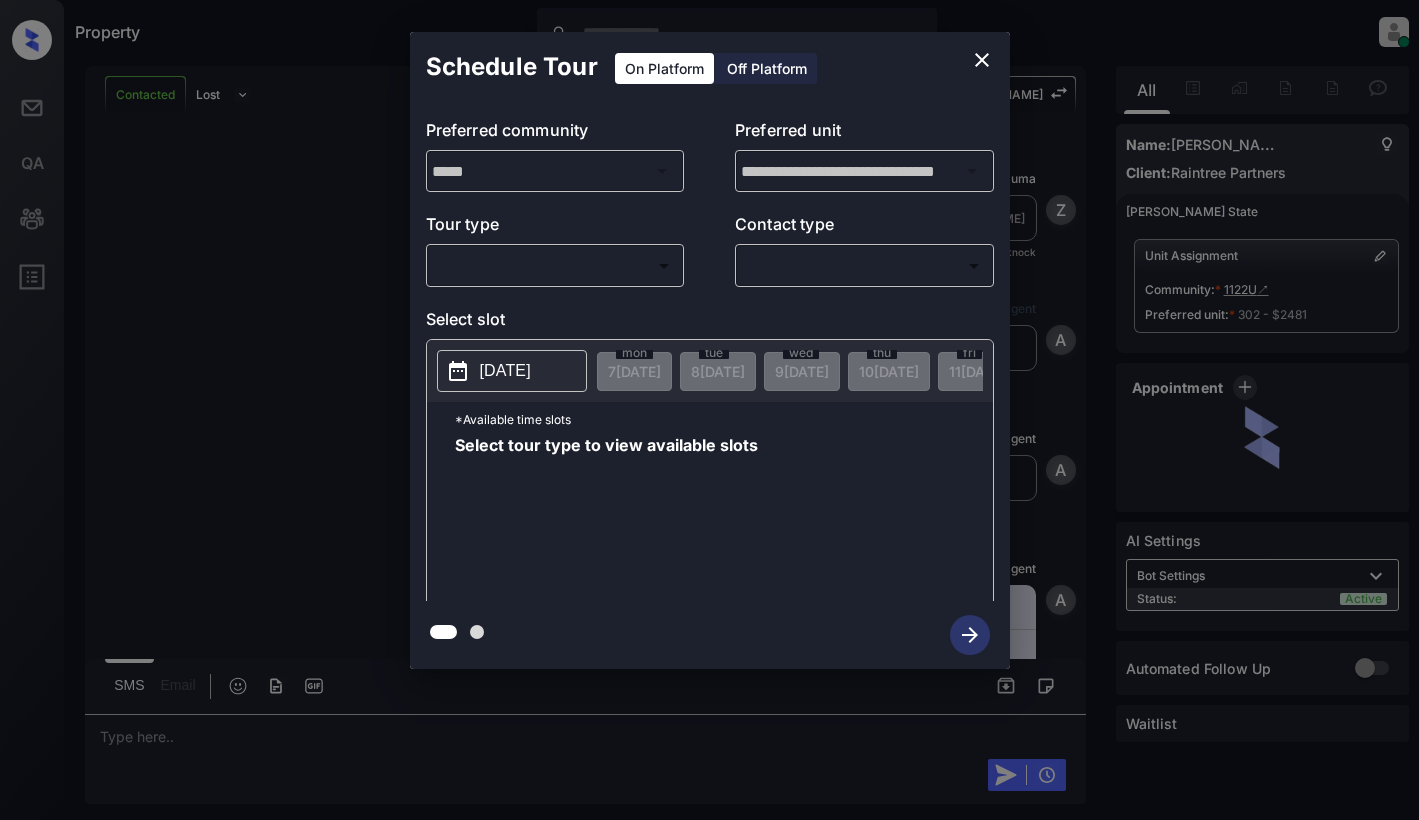 scroll, scrollTop: 0, scrollLeft: 0, axis: both 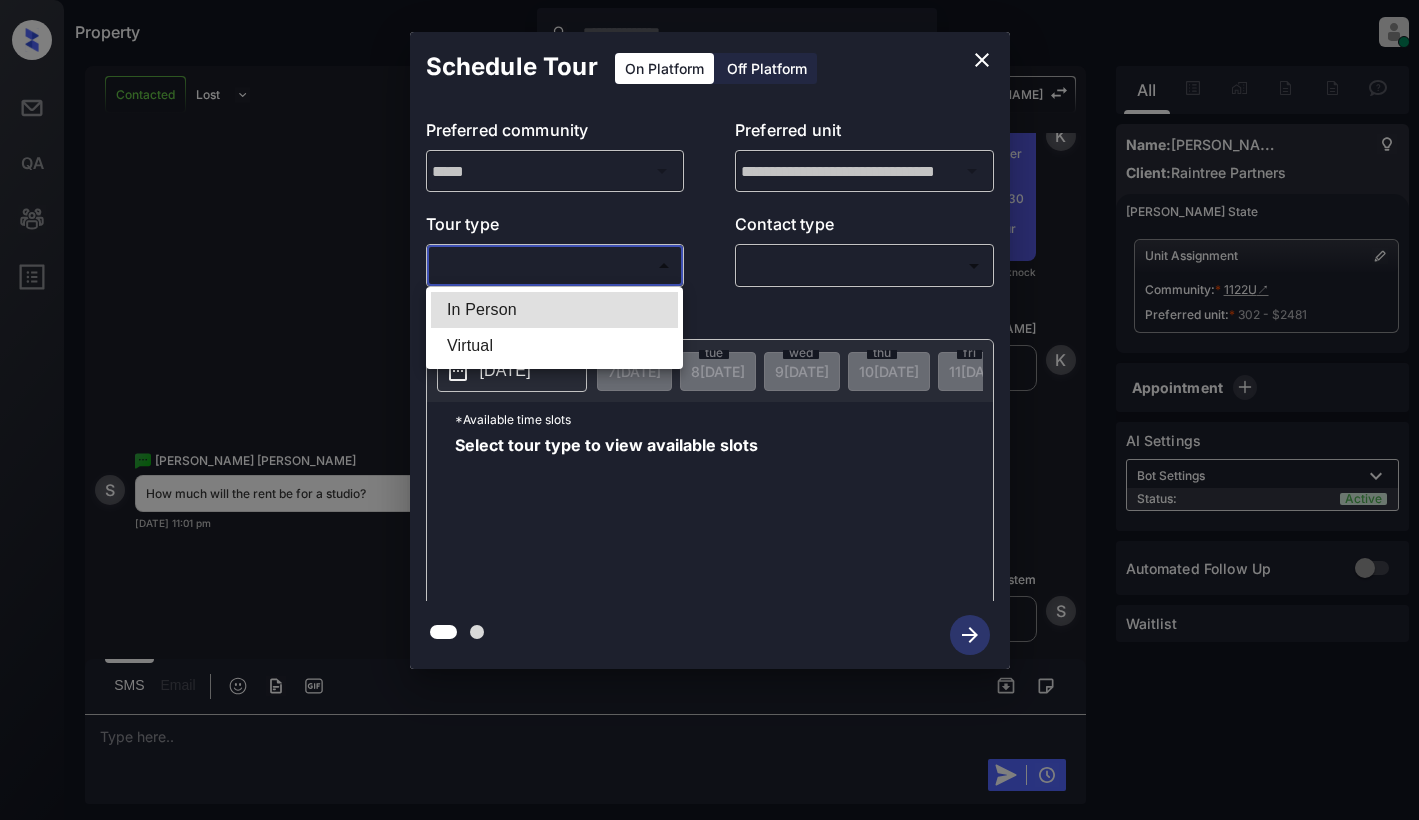 click on "Property [PERSON_NAME] Online Set yourself   offline Set yourself   on break Profile Switch to  light  mode Sign out Contacted Lost Lead Sentiment: Angry Upon sliding the acknowledgement:  Lead will move to lost stage. * ​ SMS and call option will be set to opt out. AFM will be turned off for the lead. [PERSON_NAME] New Message [PERSON_NAME] Lead transferred to leasing agent: [PERSON_NAME] [DATE] 10:43 pm  Sync'd w  knock Z New Message Agent Lead created via webhook in Inbound stage. [DATE] 10:43 pm A New Message Agent AFM Request sent to [PERSON_NAME]. [DATE] 10:43 pm A New Message Agent Notes Note: Structured Note:
Move In Date: [DATE]
[DATE] 10:43 pm A New Message [PERSON_NAME] Lead Details Updated
Move In Date:  [DATE]
[DATE] 10:44 pm K New Message [PERSON_NAME] [DATE] 10:44 pm   | SmarterAFMV2Sms  Sync'd w  knock K New Message [PERSON_NAME] Lead archived by [PERSON_NAME]! [DATE] 10:44 pm K New Message [PERSON_NAME] [PERSON_NAME] [DATE] 11:00 pm    Sync'd w  knock S New Message System S New Message K K" at bounding box center [709, 410] 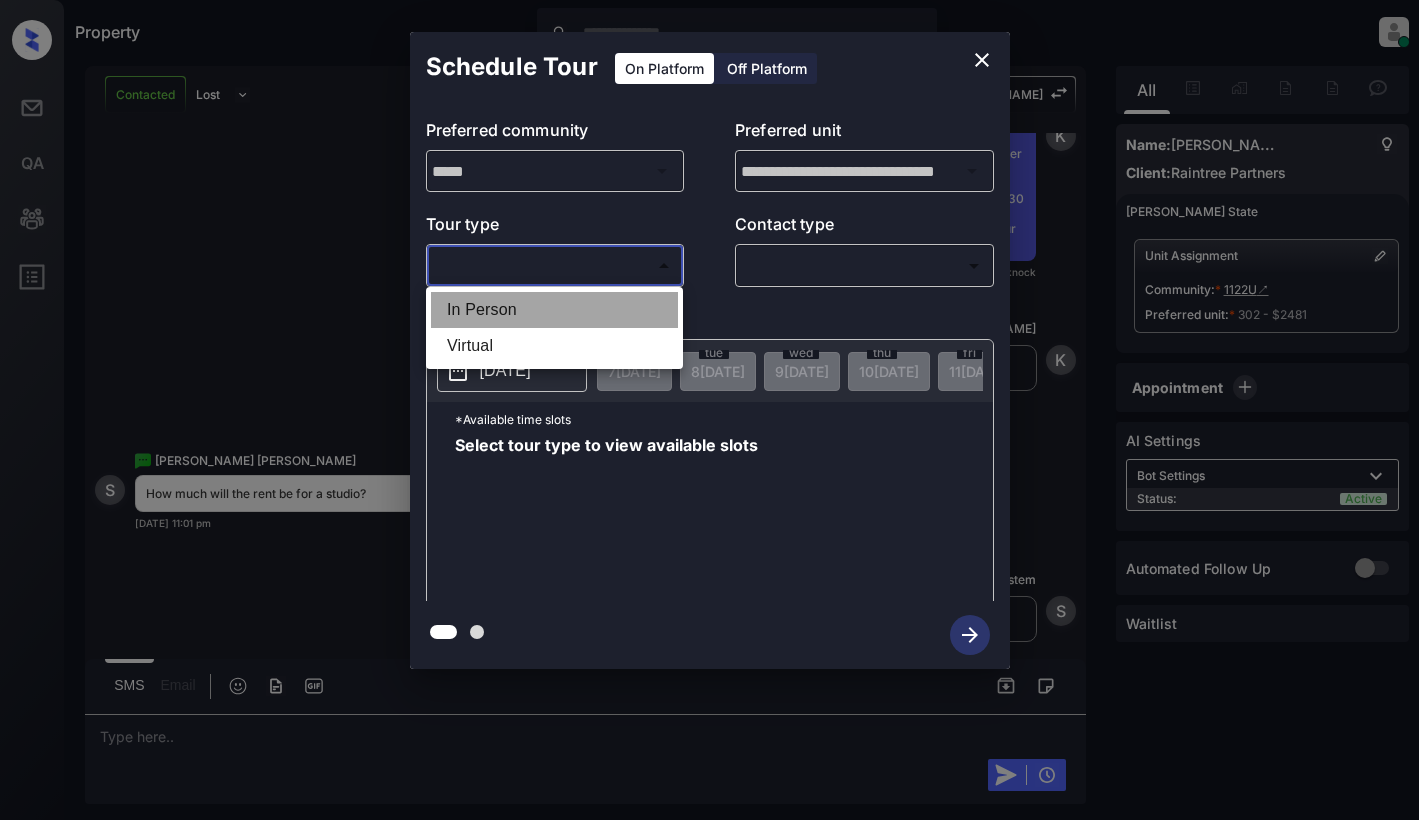 click on "In Person" at bounding box center (554, 310) 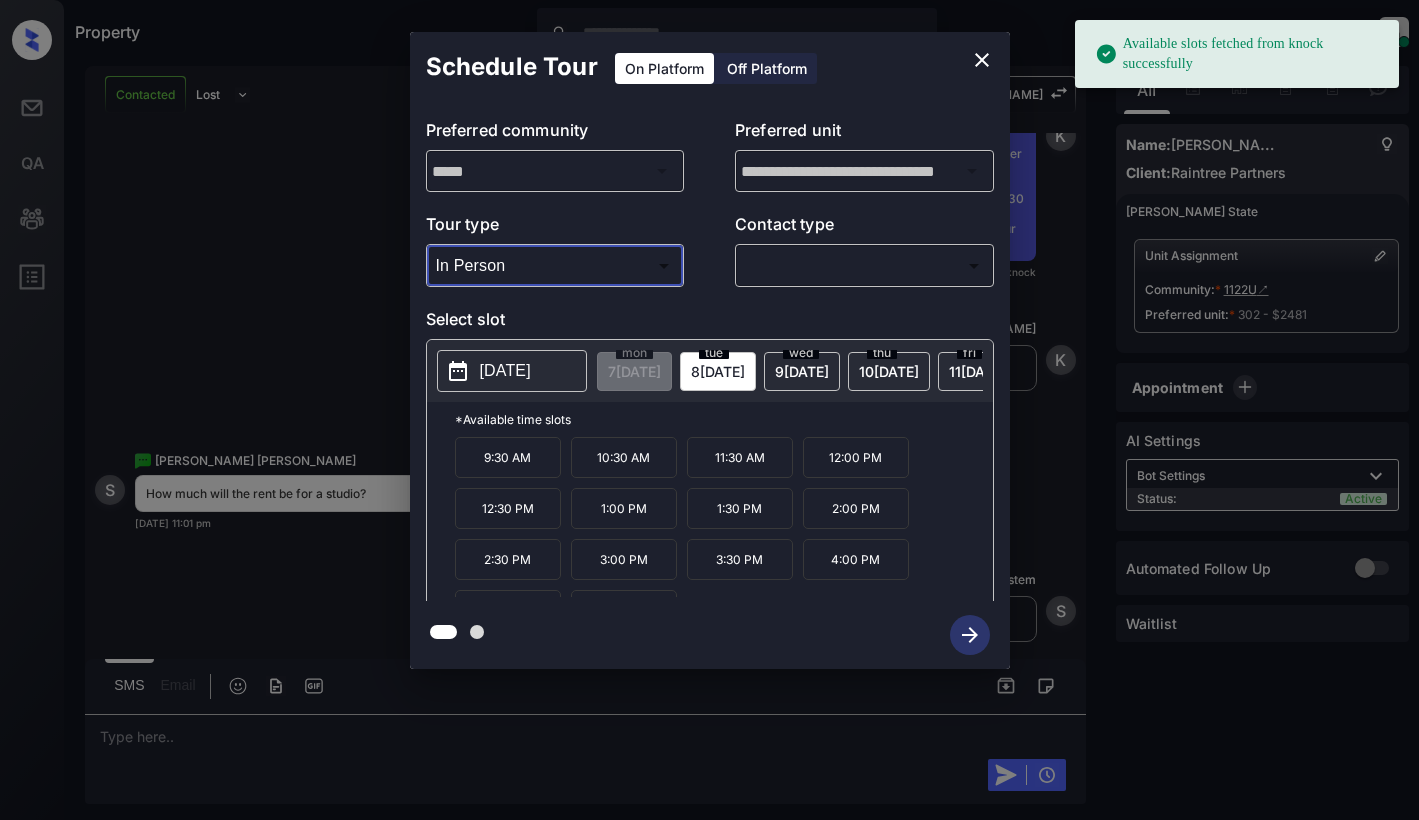 click on "[DATE]" at bounding box center (512, 371) 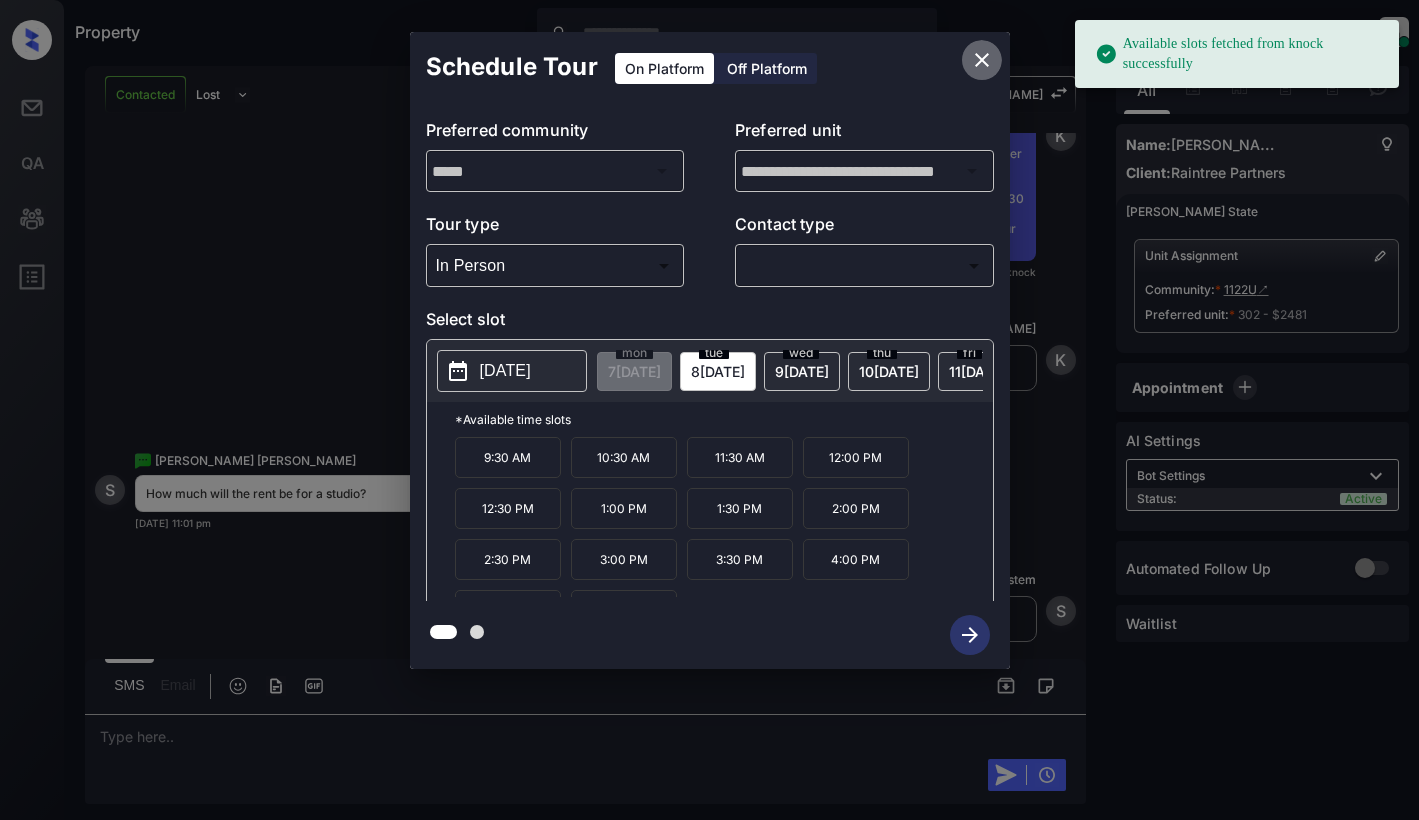 click at bounding box center (982, 60) 